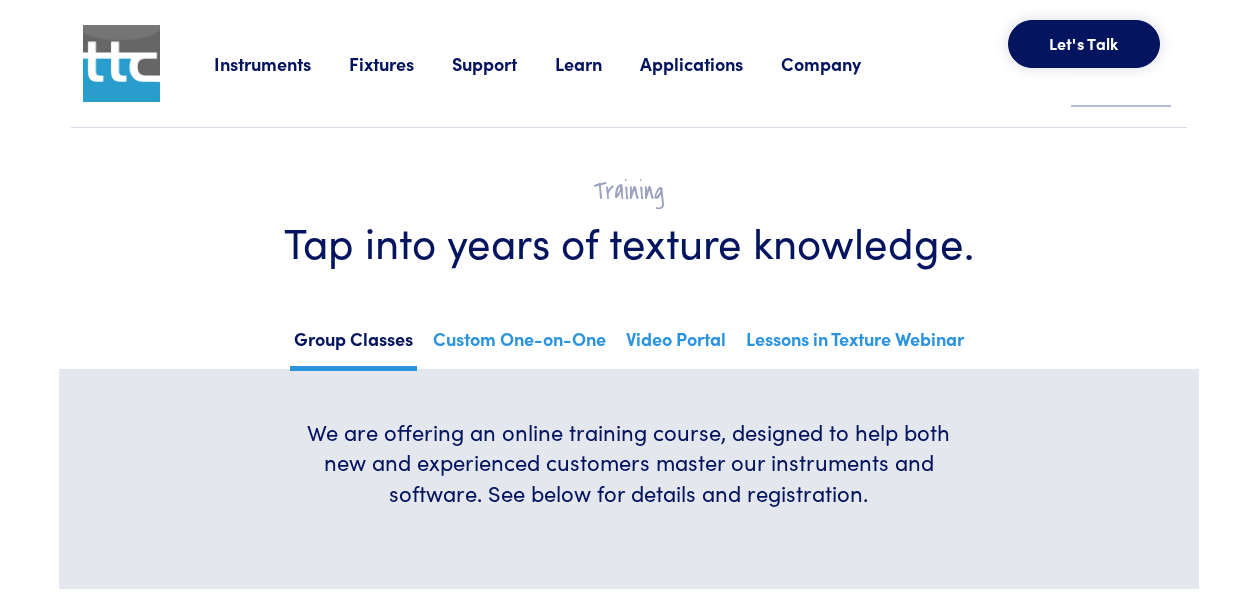 scroll, scrollTop: 0, scrollLeft: 0, axis: both 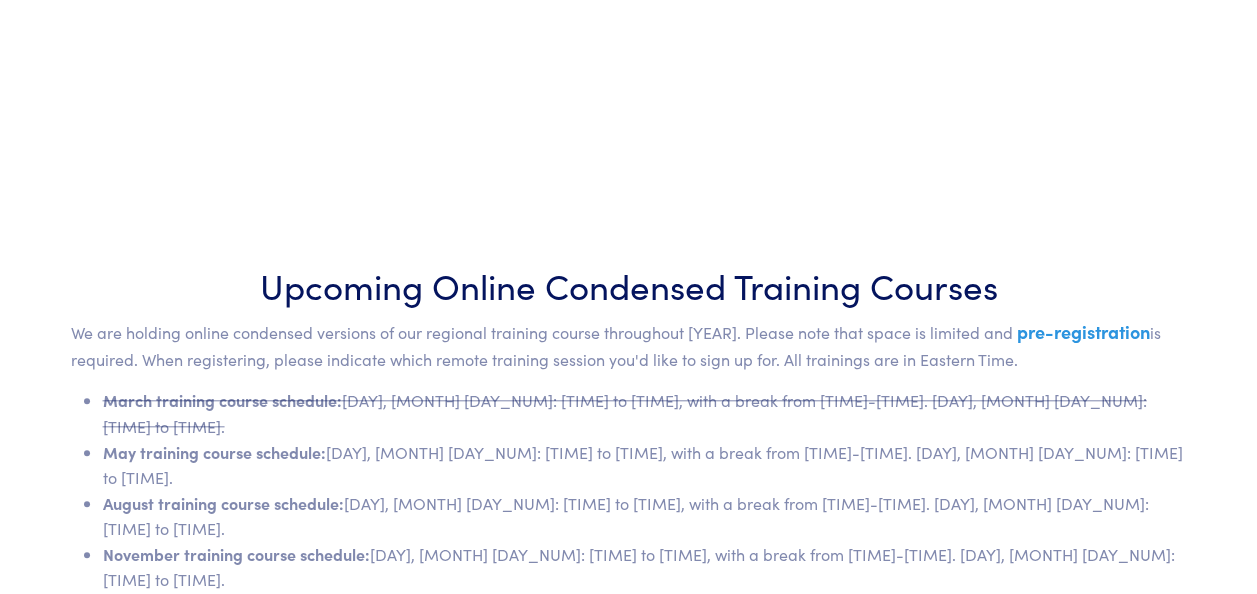 click on "Sign up here!" at bounding box center [916, 623] 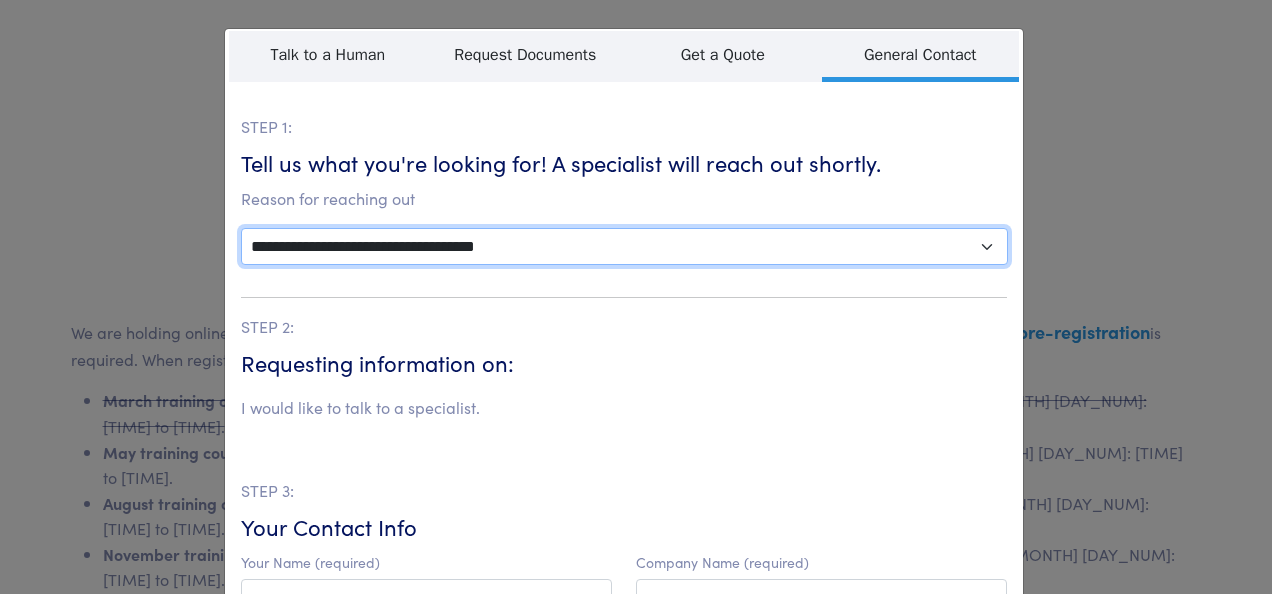 click on "**********" at bounding box center (624, 246) 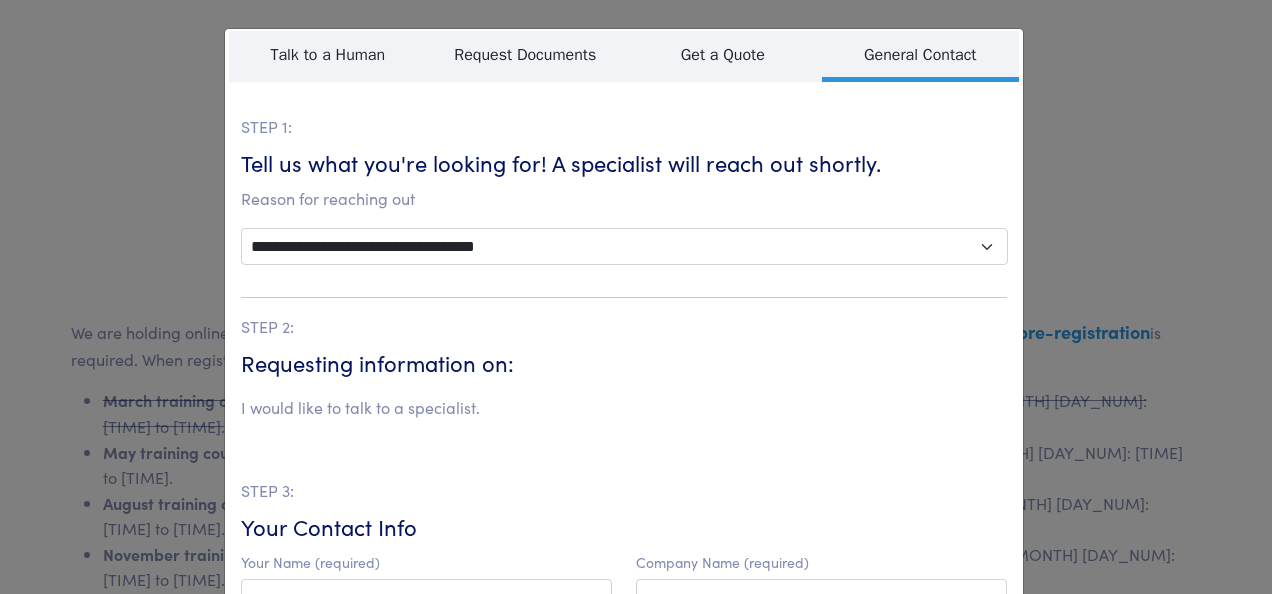 click on "**********" at bounding box center (636, 297) 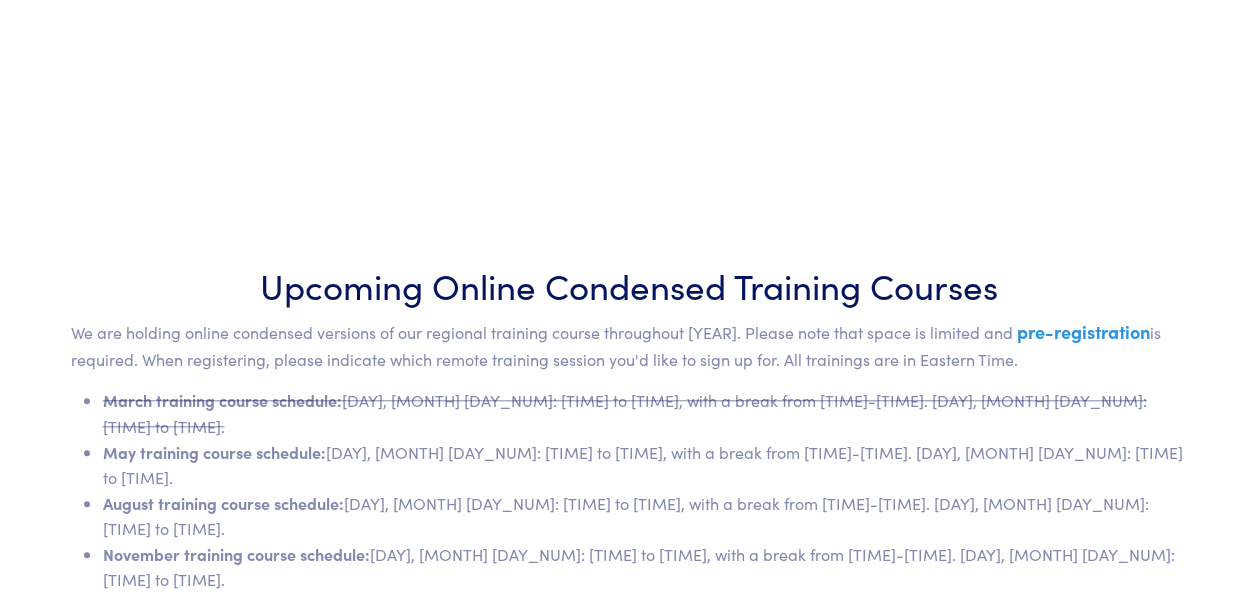 click on "Sign up here!" at bounding box center (916, 623) 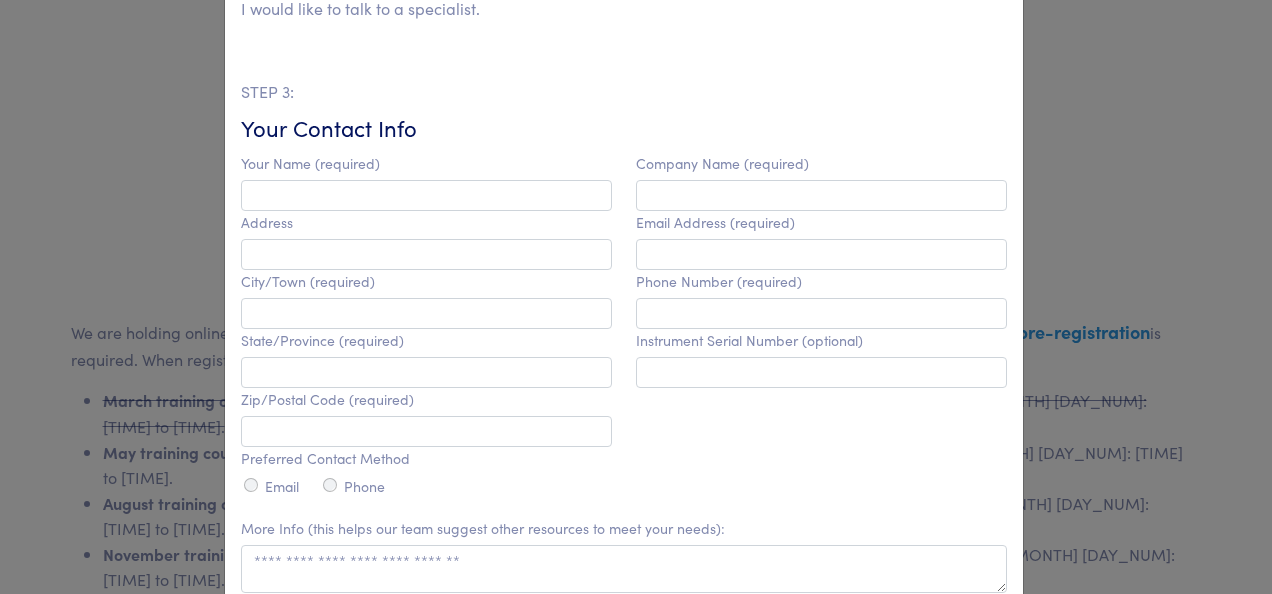 scroll, scrollTop: 401, scrollLeft: 0, axis: vertical 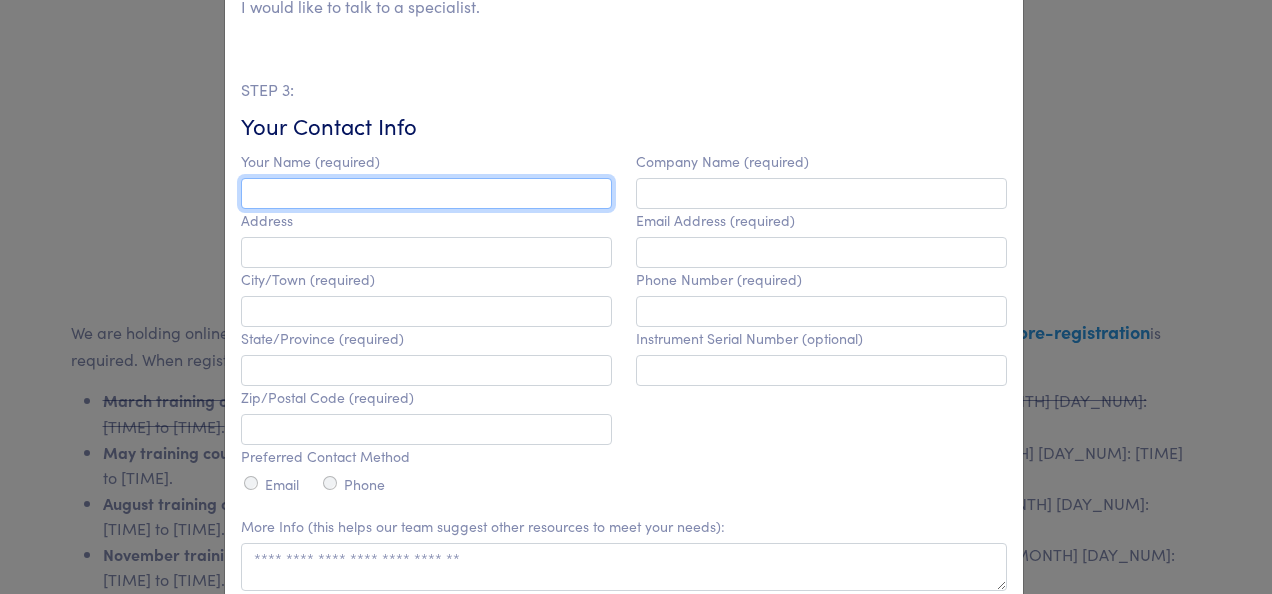click at bounding box center (426, 193) 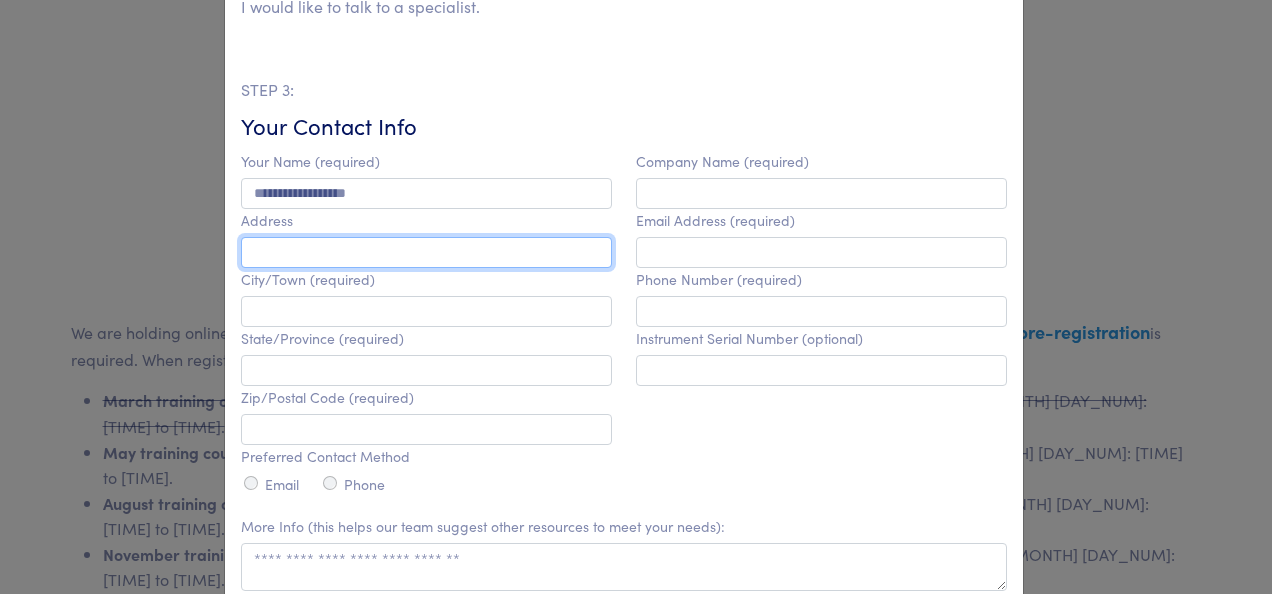 type on "**********" 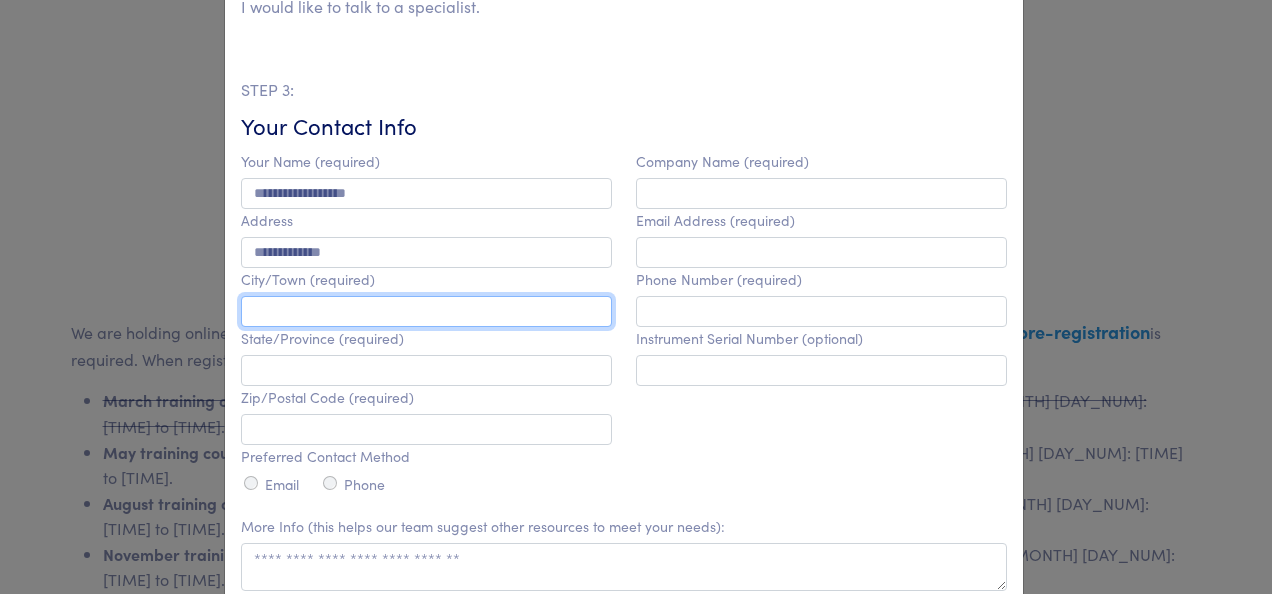 type on "*****" 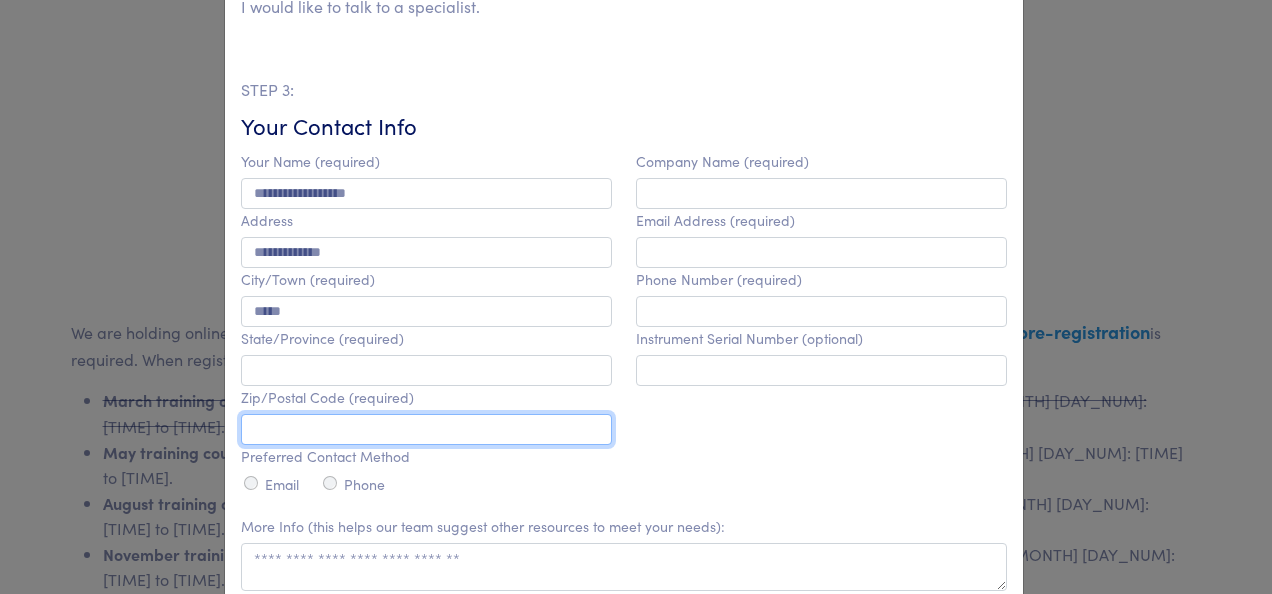 type on "*****" 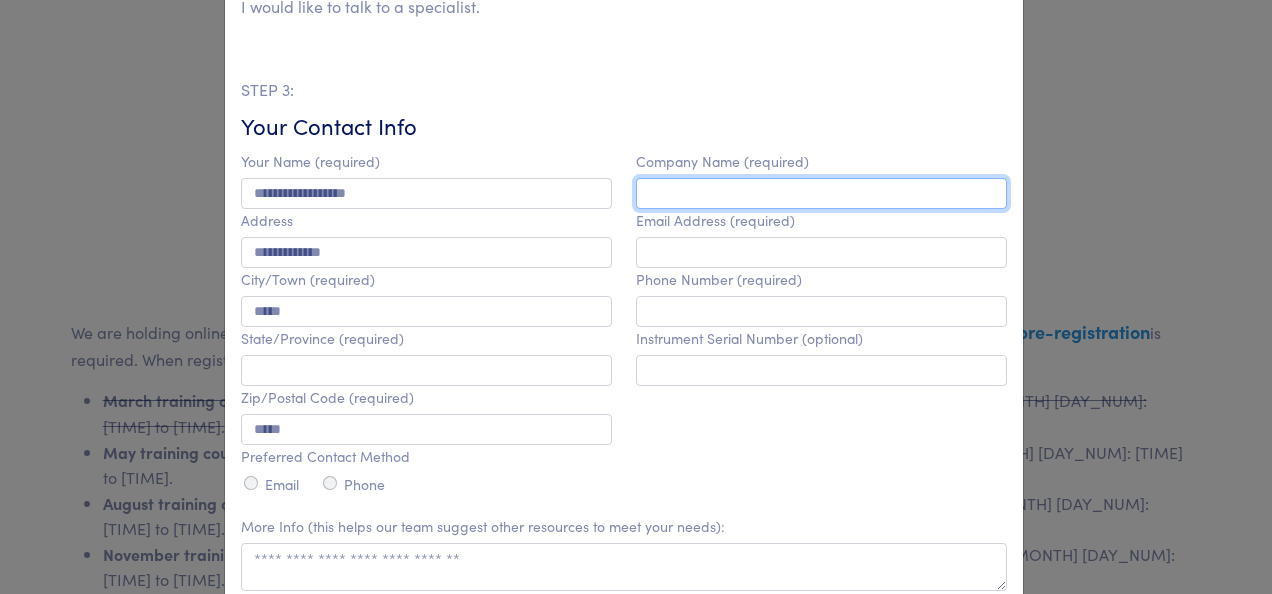 type on "****" 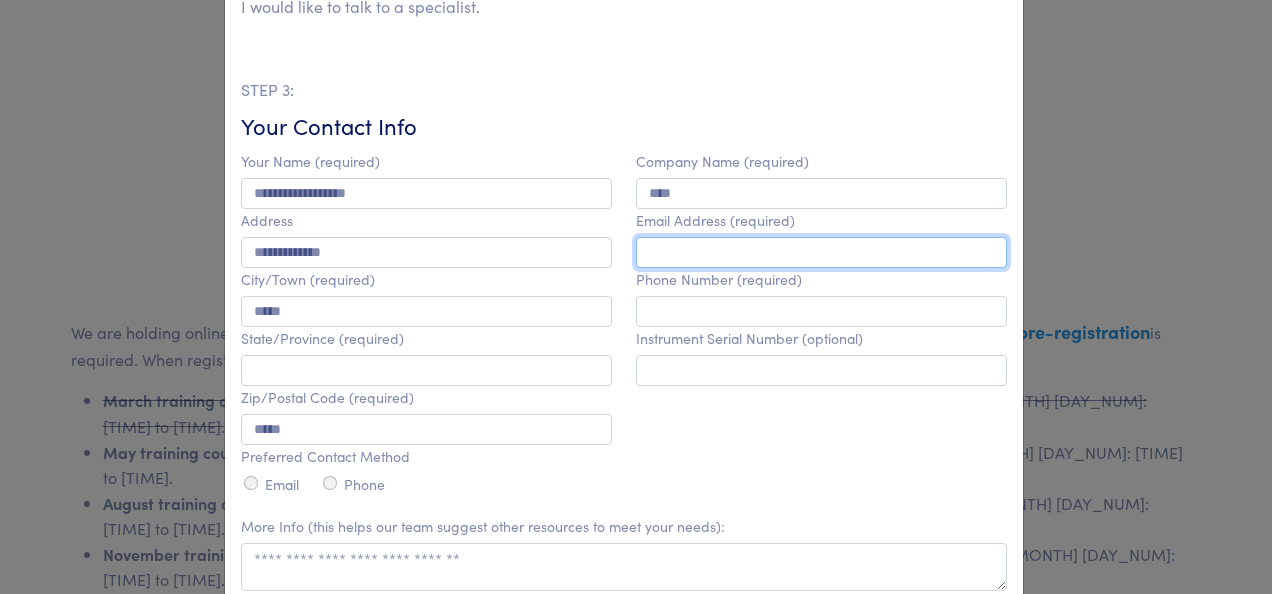 type on "**********" 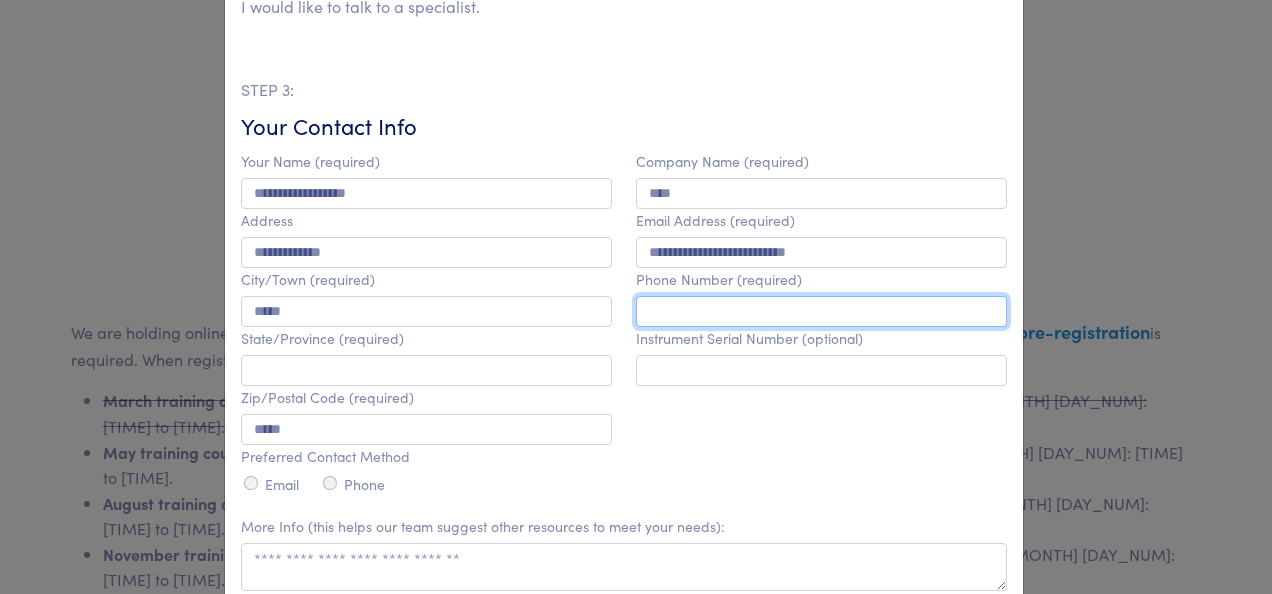 type on "**********" 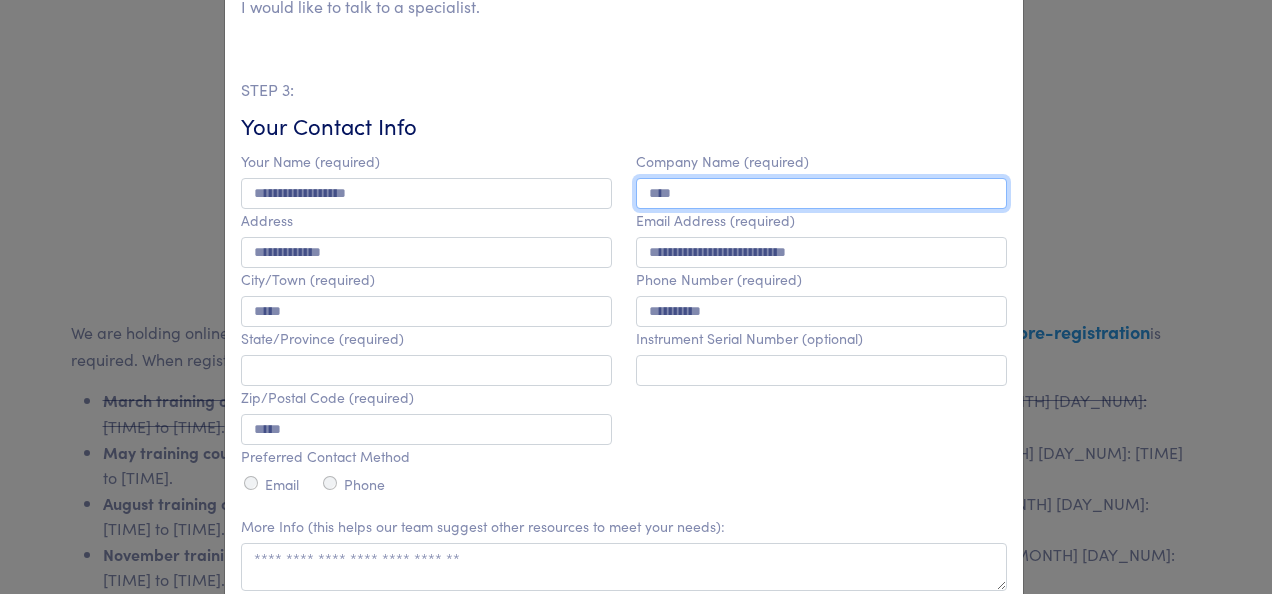 click on "****" at bounding box center [821, 193] 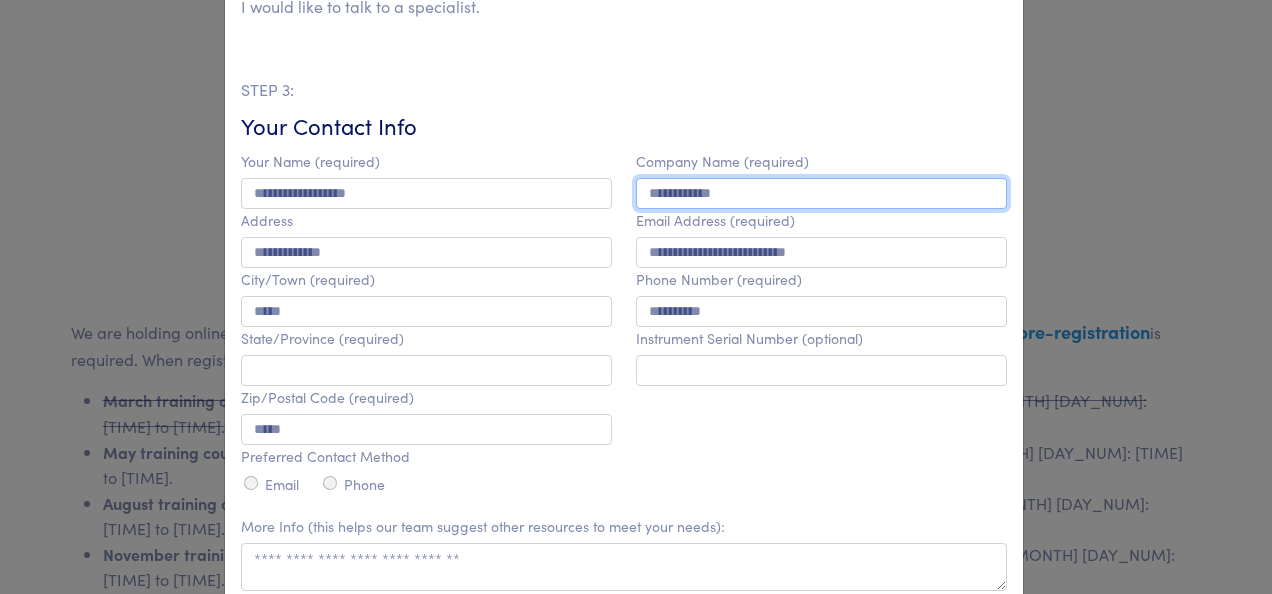 type on "**********" 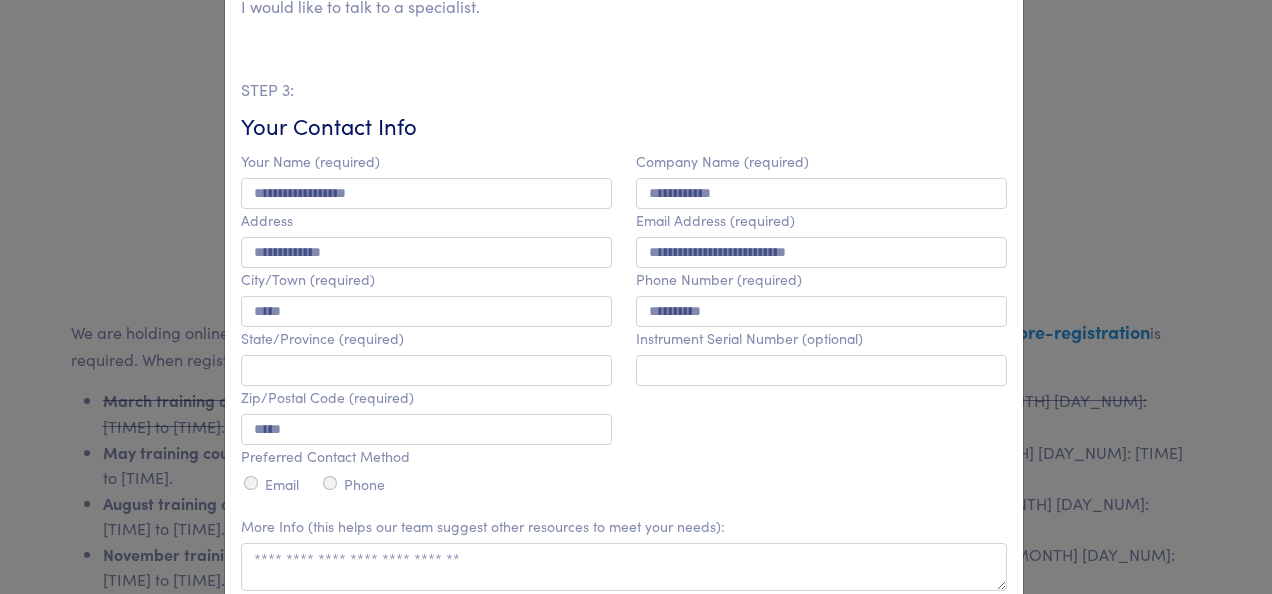 click on "**********" at bounding box center [636, 297] 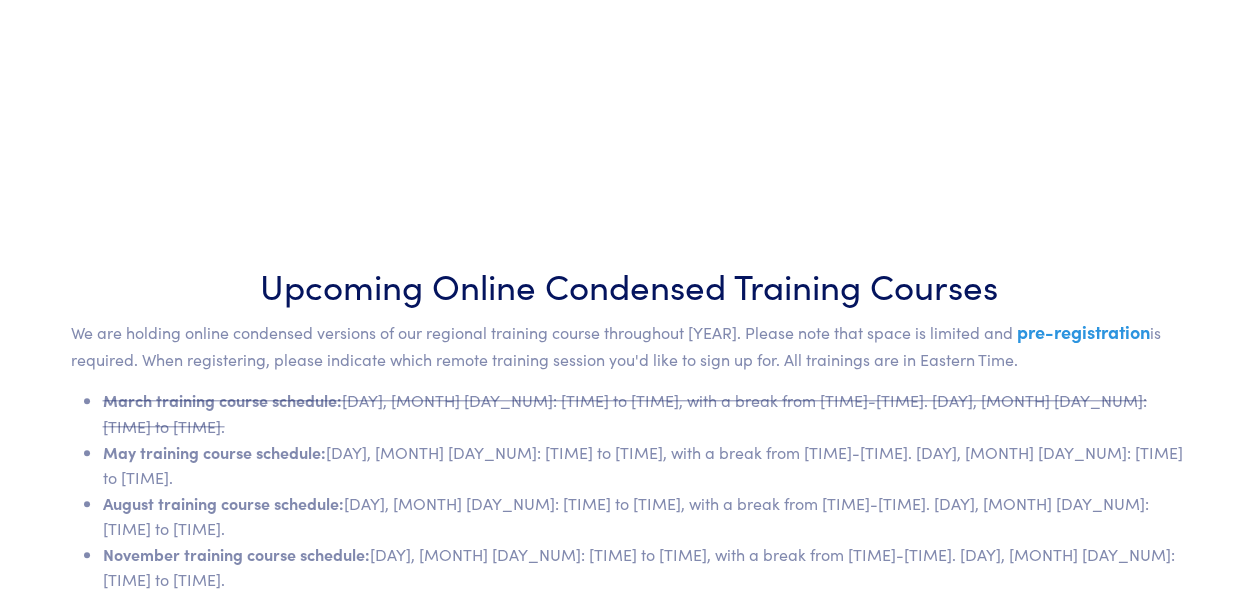 click on "Overview of Regional Training Sessions
Participants use their own laptops during several practicum sessions to develop effective test methods and analyze results for virtually any product.
STANDARD TOPICS
Effective test measurement and analytical principles
Overview of texture measurement principles
Test selection
Probe selection
Sample handling and variability
Product geometry
File/data management
Design and use macros to automate analysis
Design and use projects to automate testing
Texture testing goals
Establish test settings
Statistically analyze data
How to read texture graphs
ADVANCED BREAKOUT SESSIONS" at bounding box center [629, 1232] 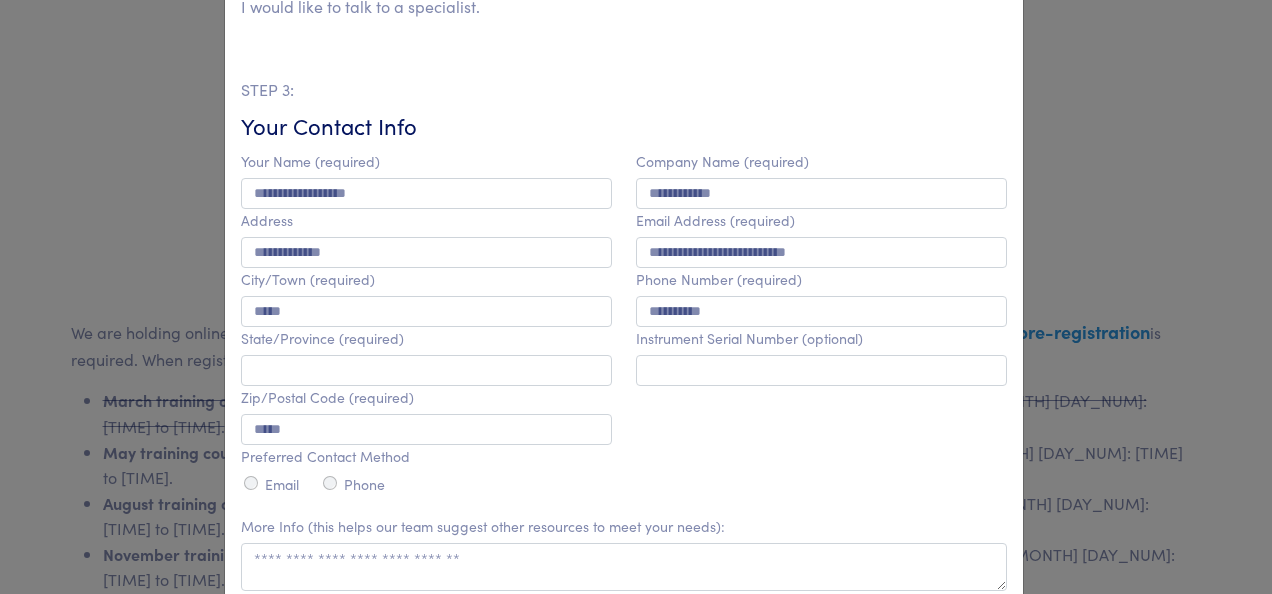 scroll, scrollTop: 0, scrollLeft: 0, axis: both 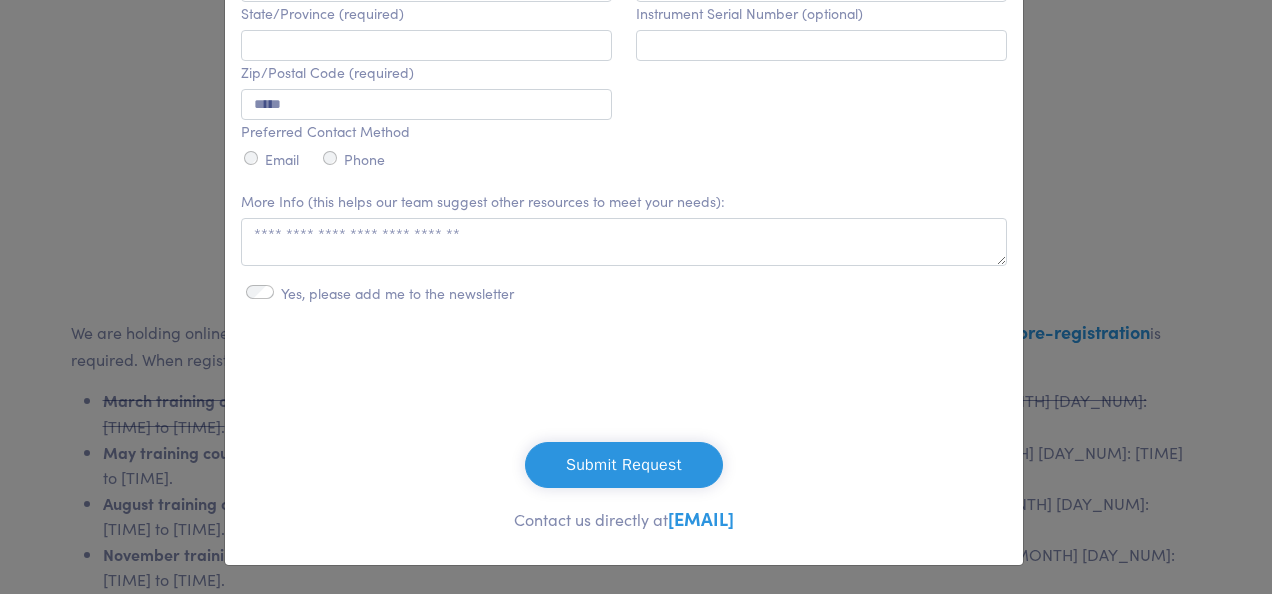 click on "Submit Request" at bounding box center [624, 465] 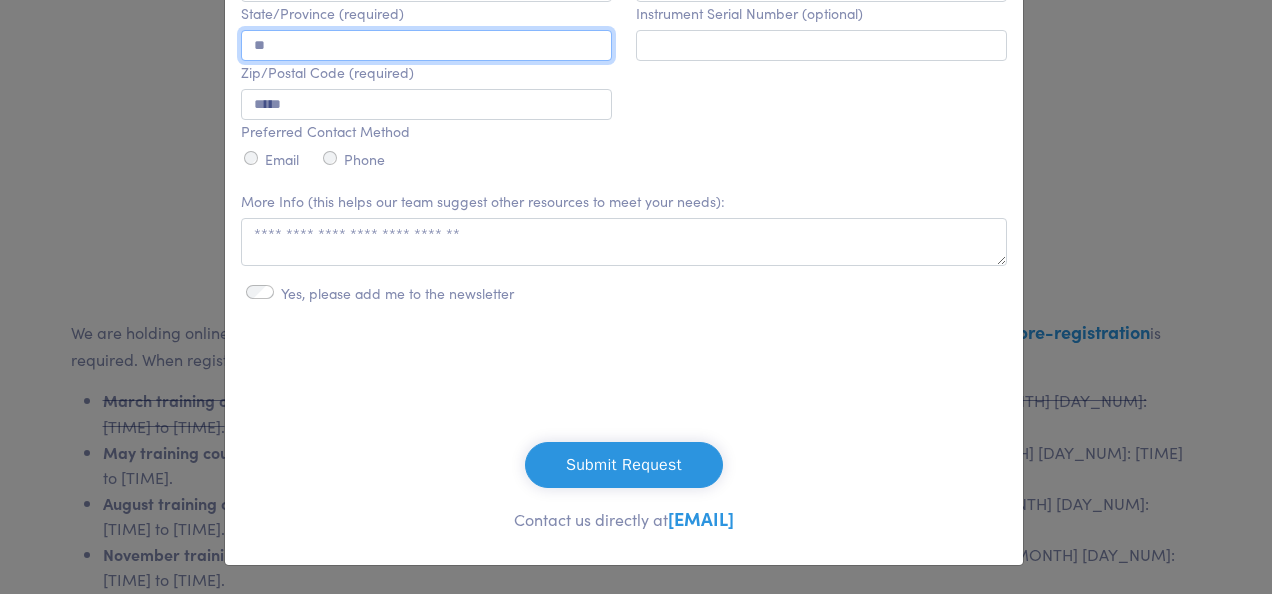 type on "**" 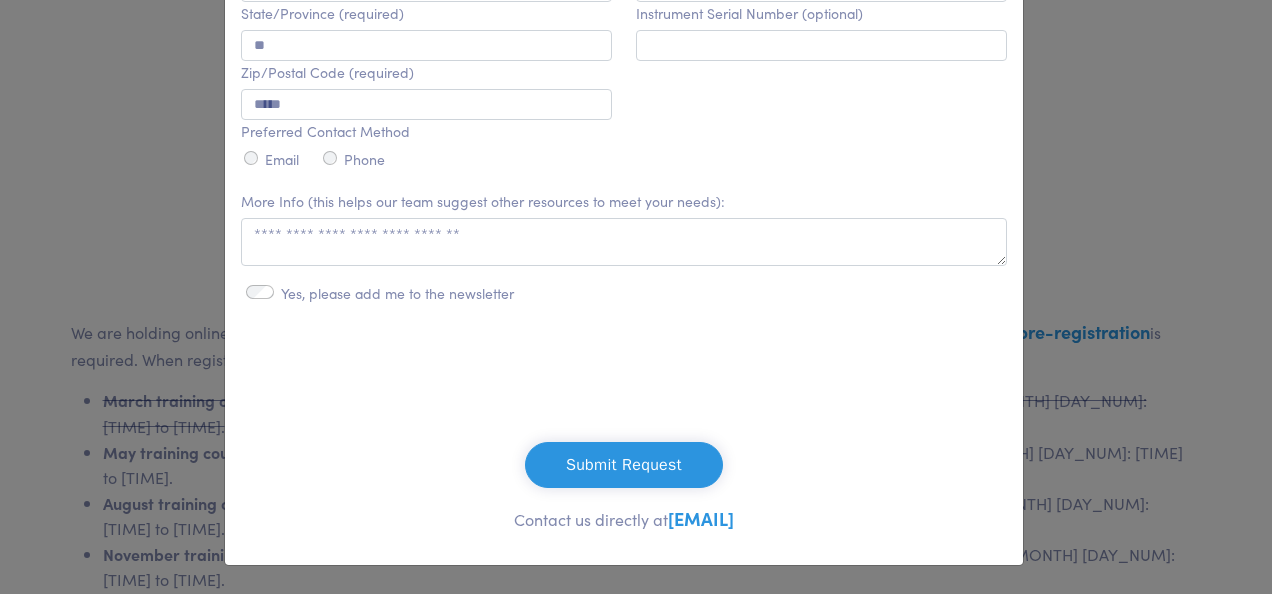 scroll, scrollTop: 213, scrollLeft: 0, axis: vertical 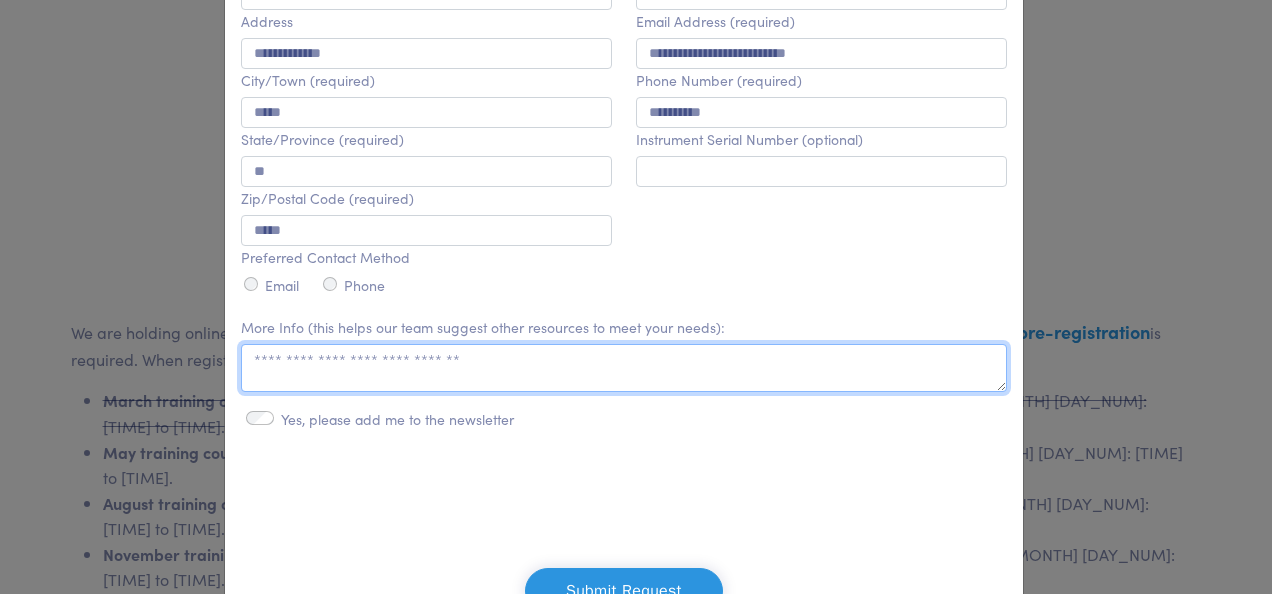 click at bounding box center [624, 368] 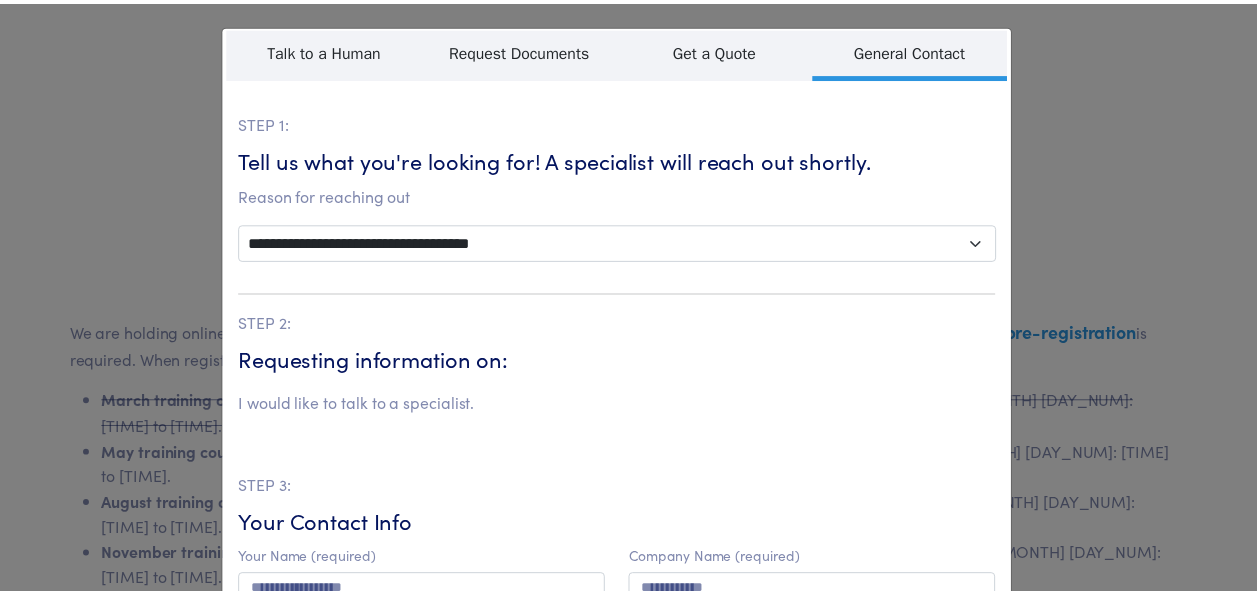 scroll, scrollTop: 0, scrollLeft: 0, axis: both 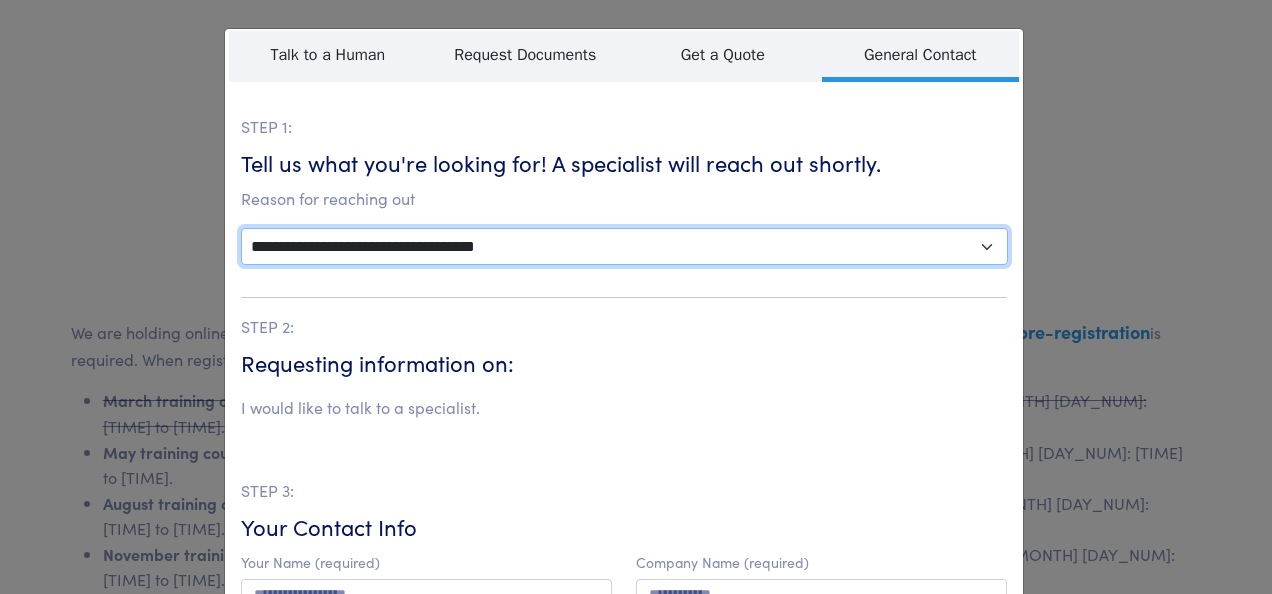 click on "**********" at bounding box center [624, 246] 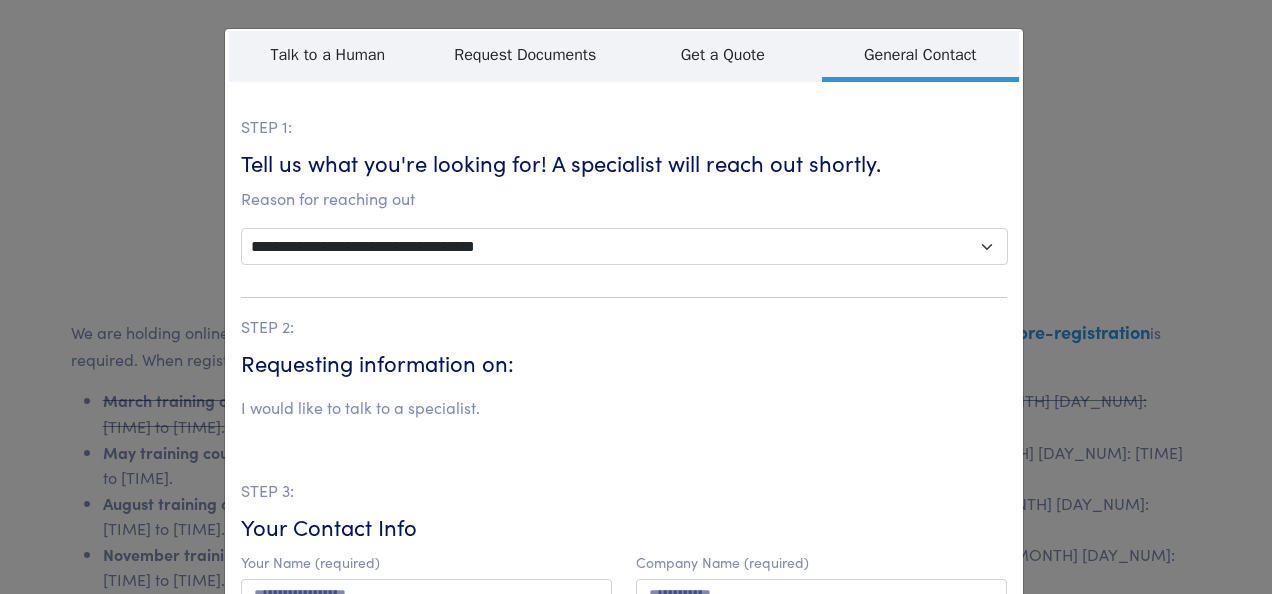 click on "**********" at bounding box center [636, 297] 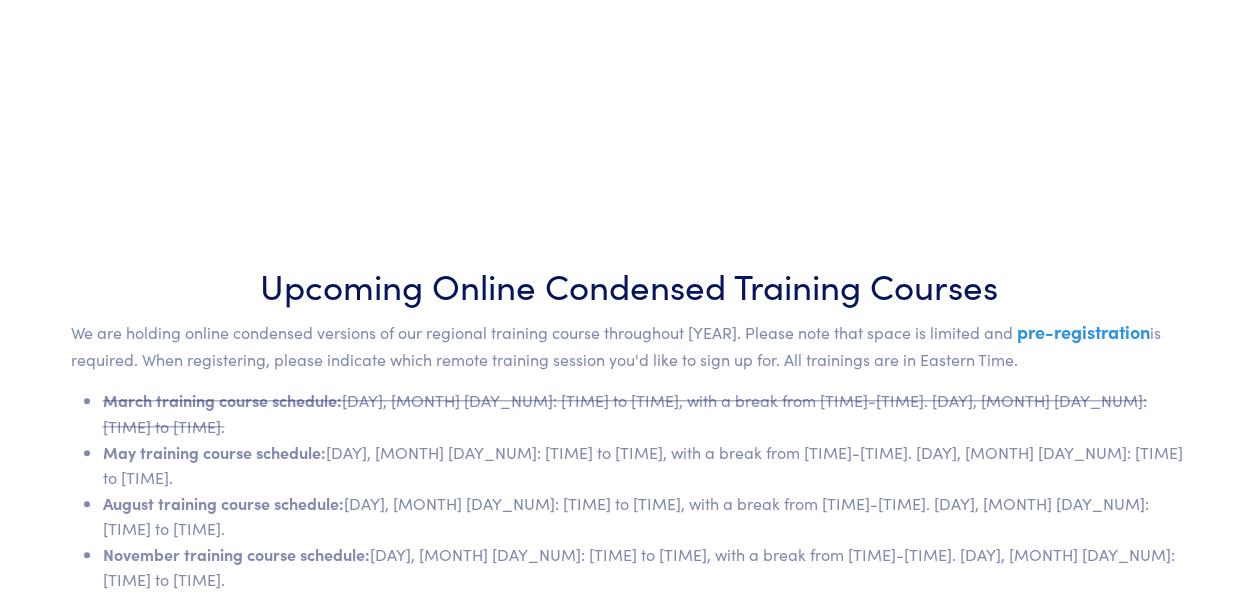 click on "Sign up here!" at bounding box center (916, 623) 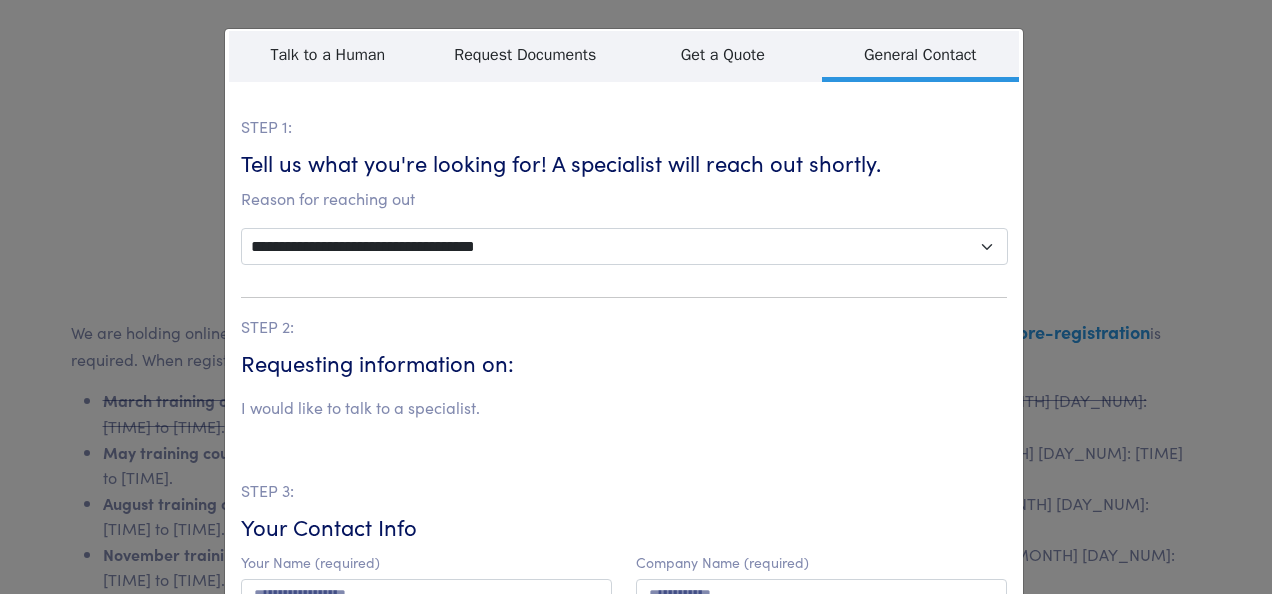 click on "**********" at bounding box center (636, 297) 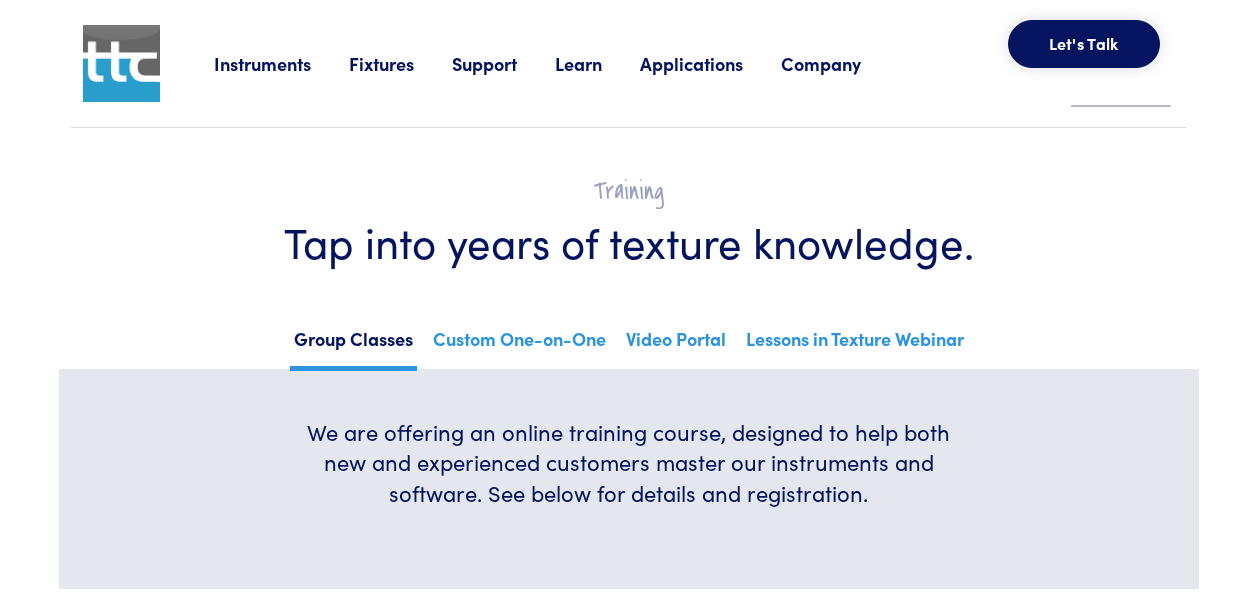 scroll, scrollTop: 0, scrollLeft: 0, axis: both 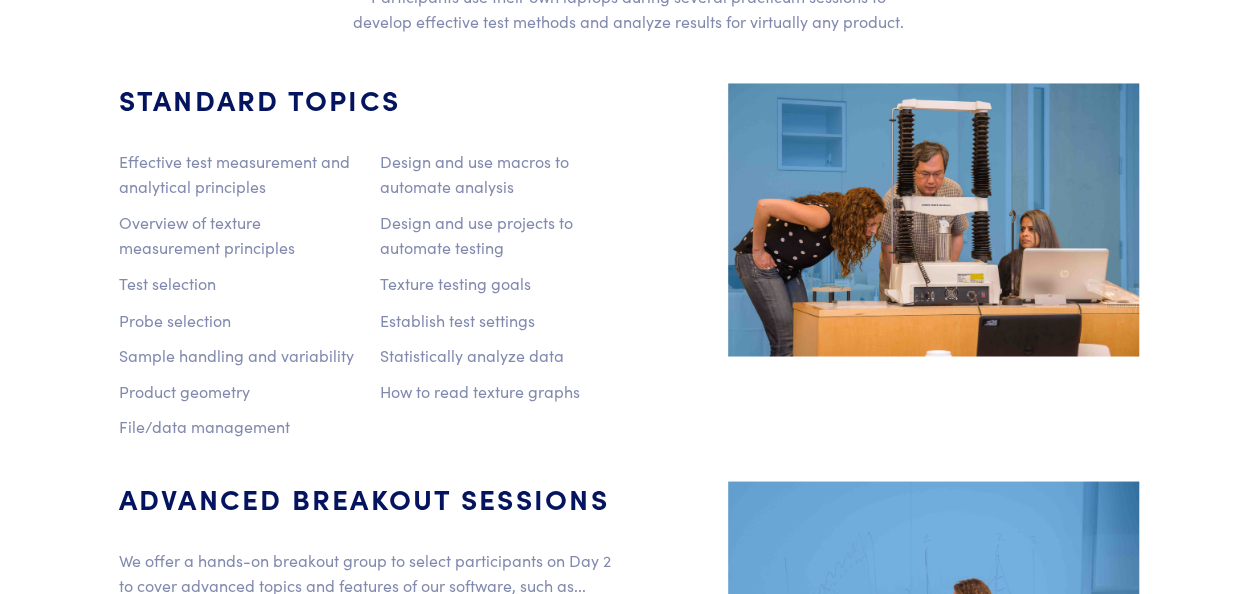 click on "Instruments
Texture Analyzers
Measure any physical product characteristic.
TA.XTPlus Connect
TA.XTPlus 100 Connect
TA.XTExpress Connect
TA.HDPlus Connect
Compare Instruments
Software
Dimensional Analyzers
Measure volume, density, and dimensional profiles of solids.
Volscan Profiler
Ceramscan
Software
Fixtures
Extras" at bounding box center [628, 389] 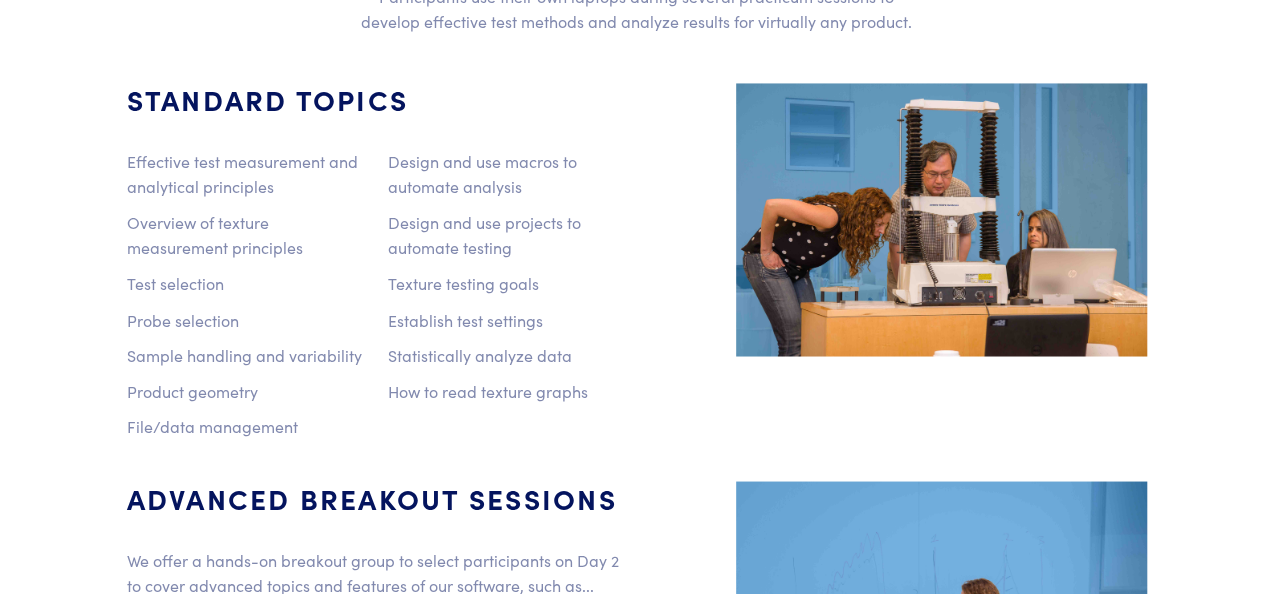 scroll, scrollTop: 1066, scrollLeft: 0, axis: vertical 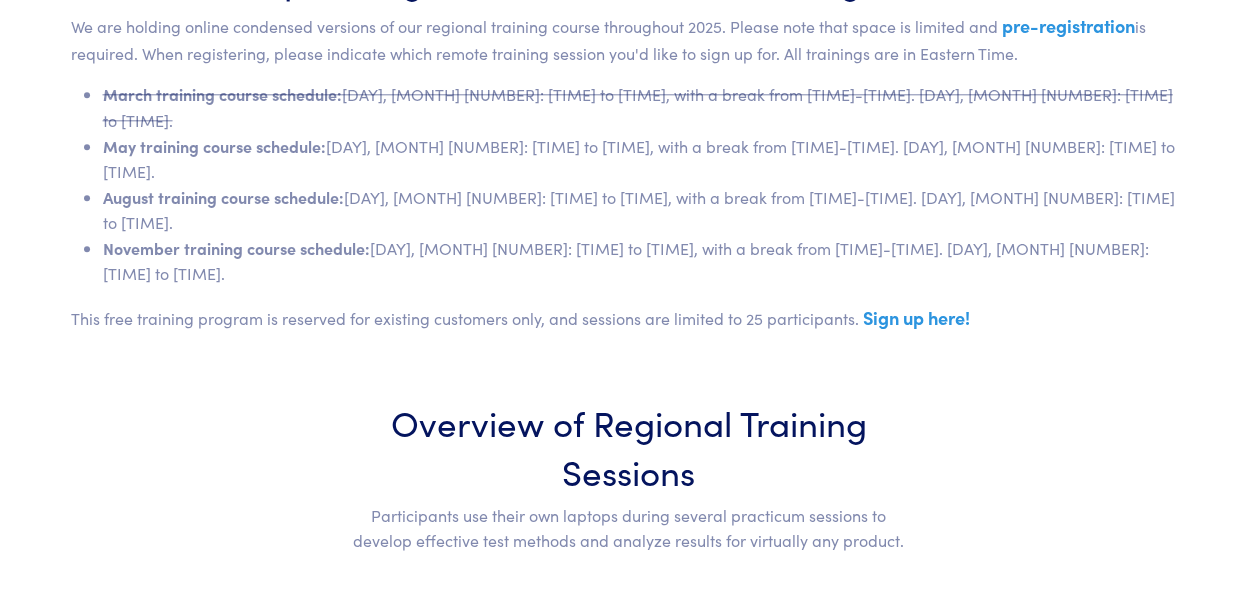 click on "Sign up here!" at bounding box center (916, 317) 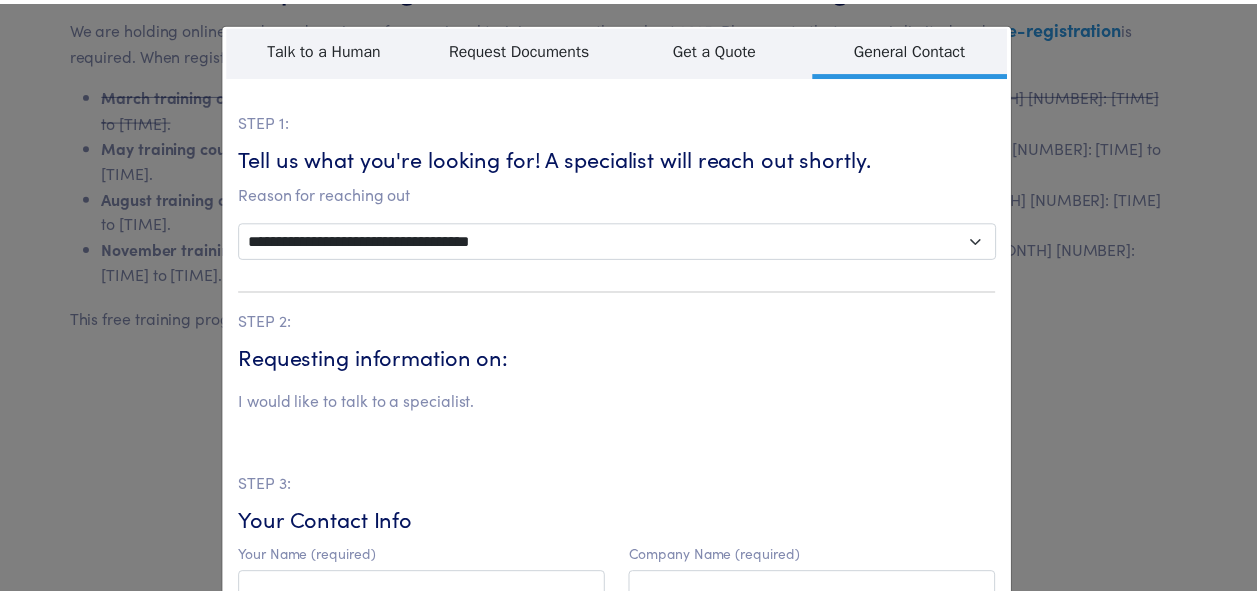 scroll, scrollTop: 0, scrollLeft: 0, axis: both 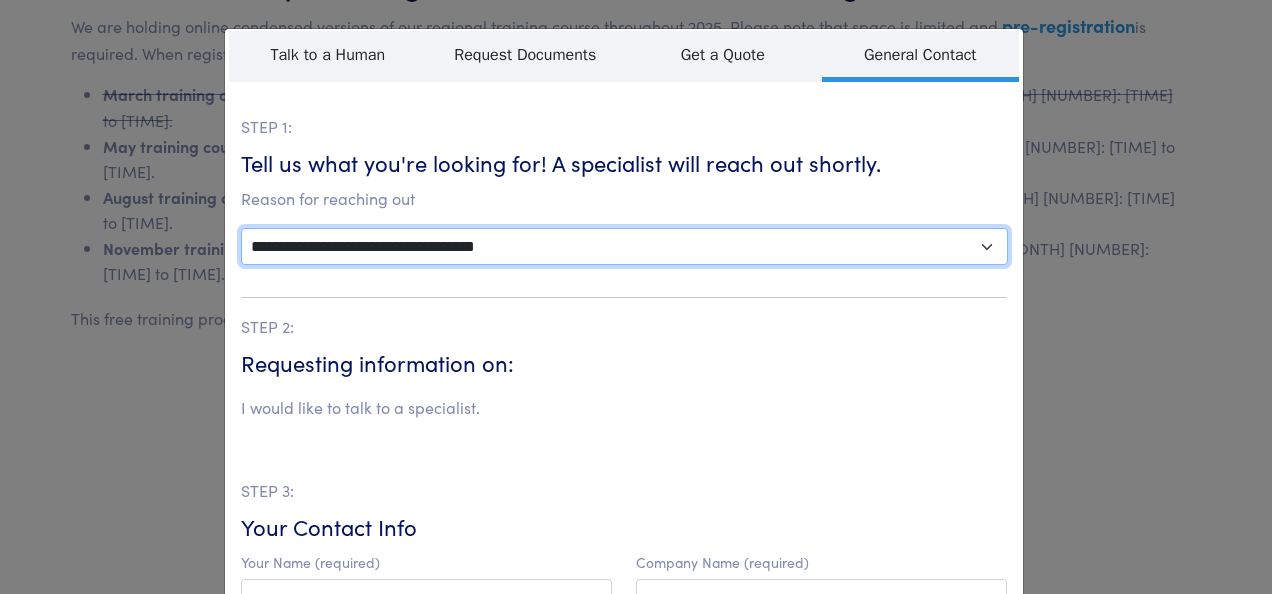 click on "**********" at bounding box center [624, 246] 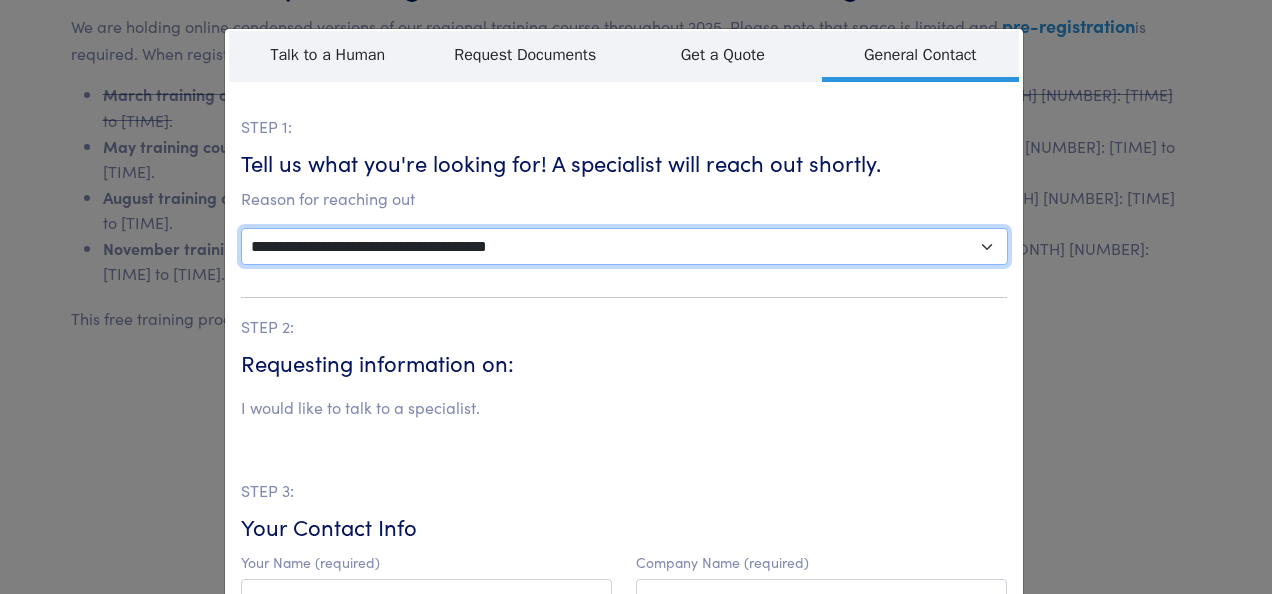 click on "**********" at bounding box center (624, 246) 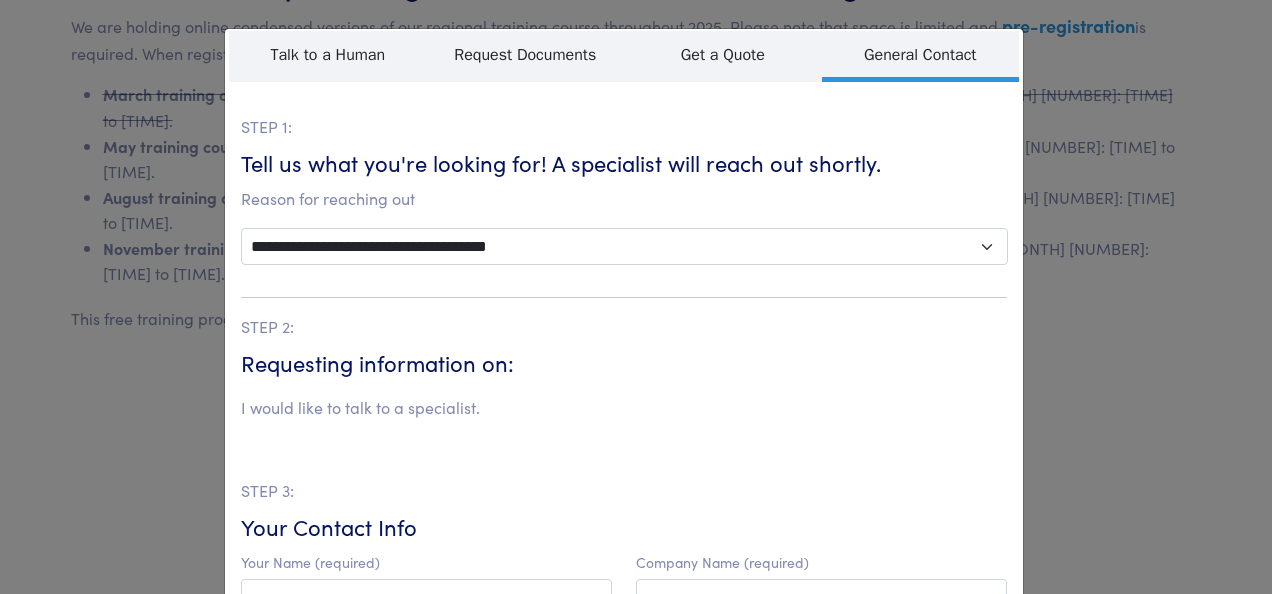 click on "**********" at bounding box center [636, 297] 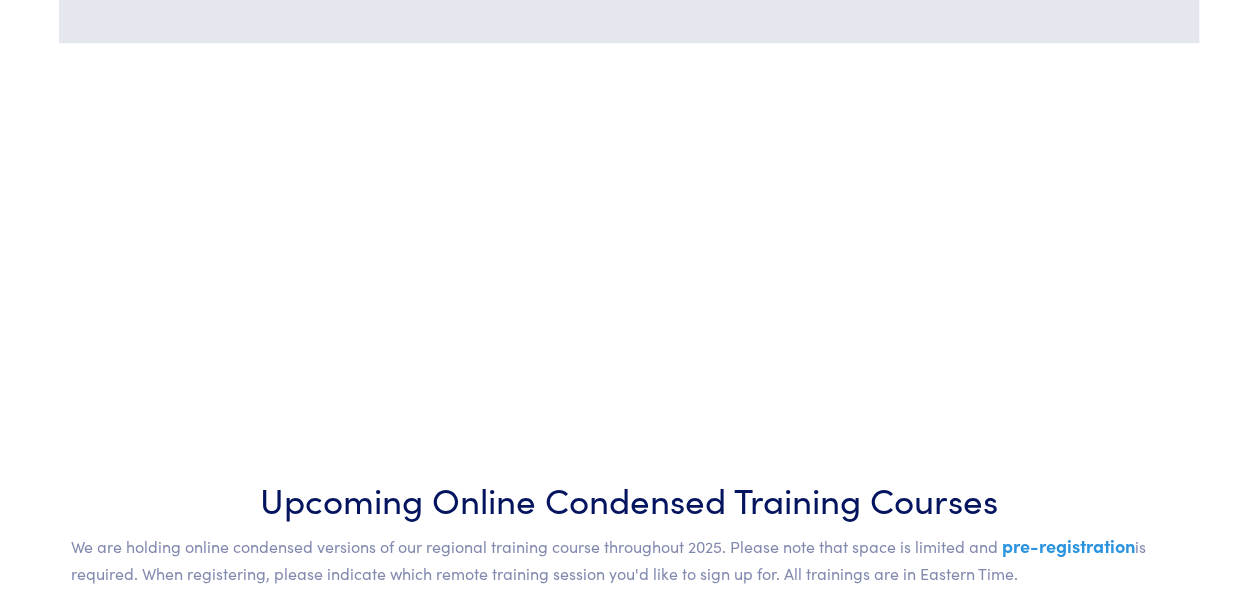 scroll, scrollTop: 27, scrollLeft: 0, axis: vertical 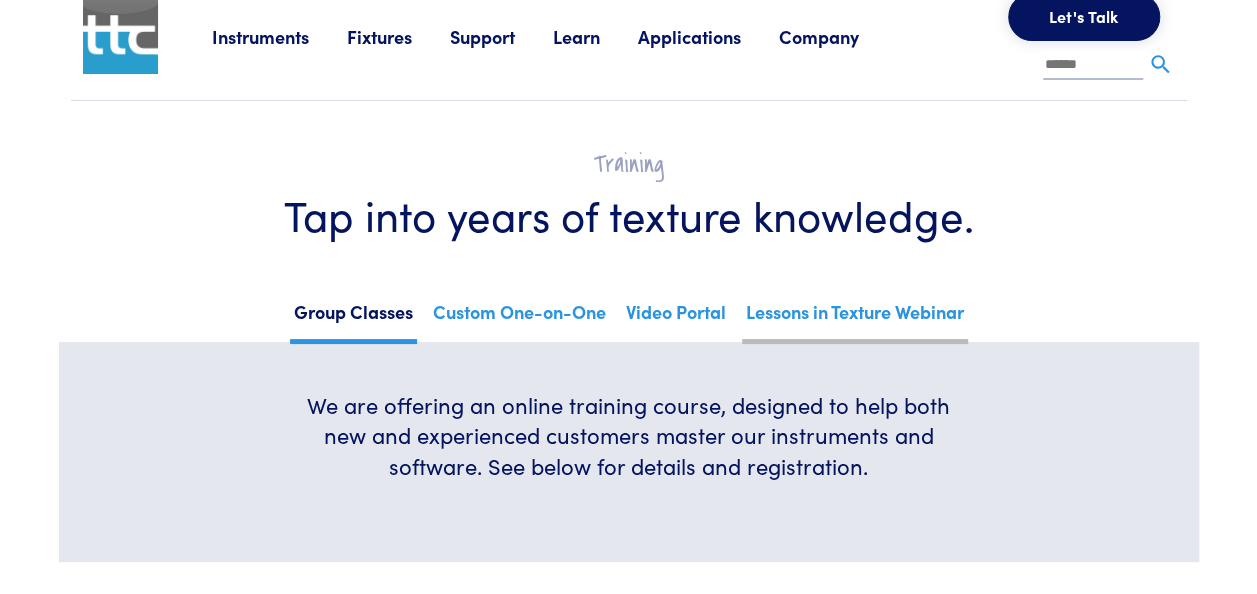 click on "Lessons in Texture Webinar" at bounding box center [855, 319] 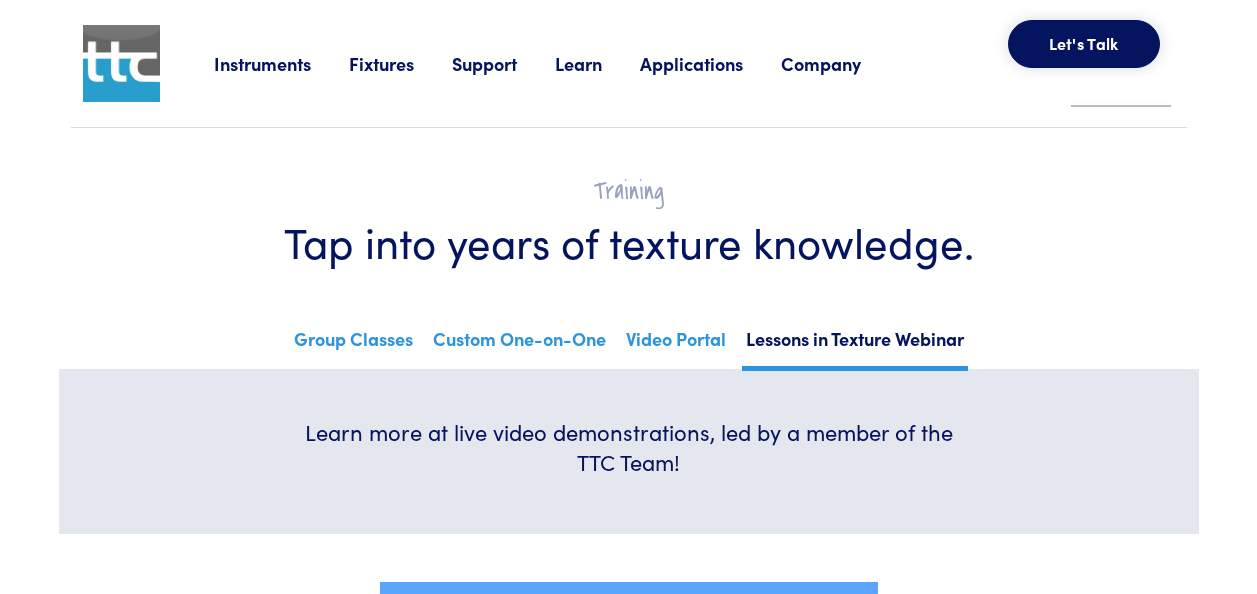 scroll, scrollTop: 0, scrollLeft: 0, axis: both 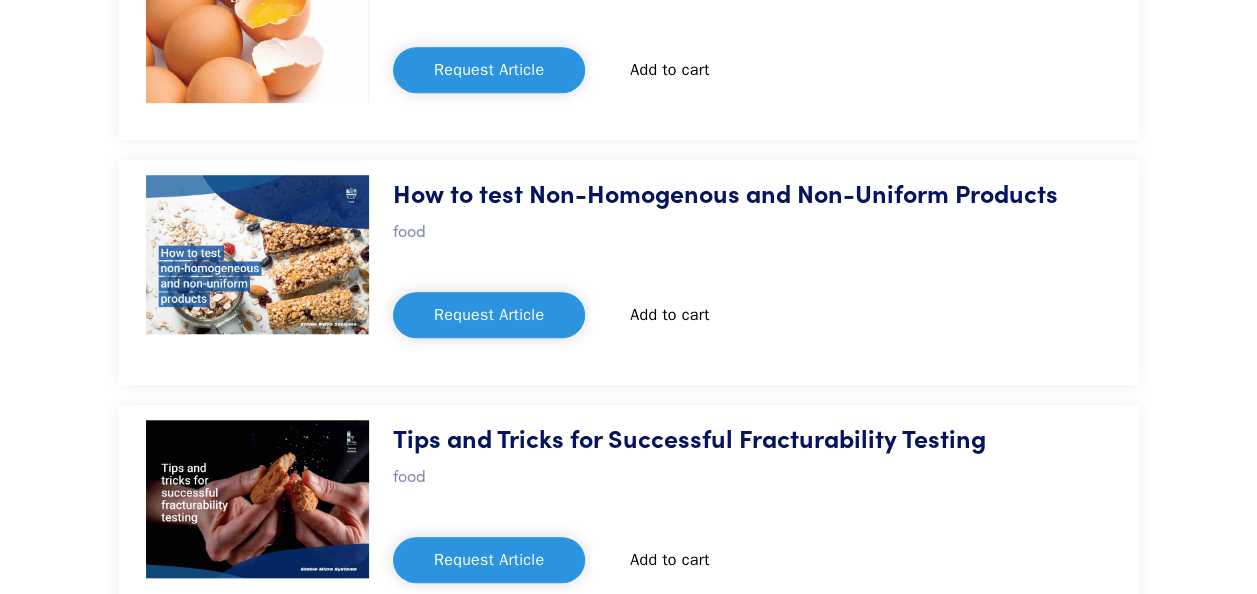 click on "Request Article" at bounding box center (489, 560) 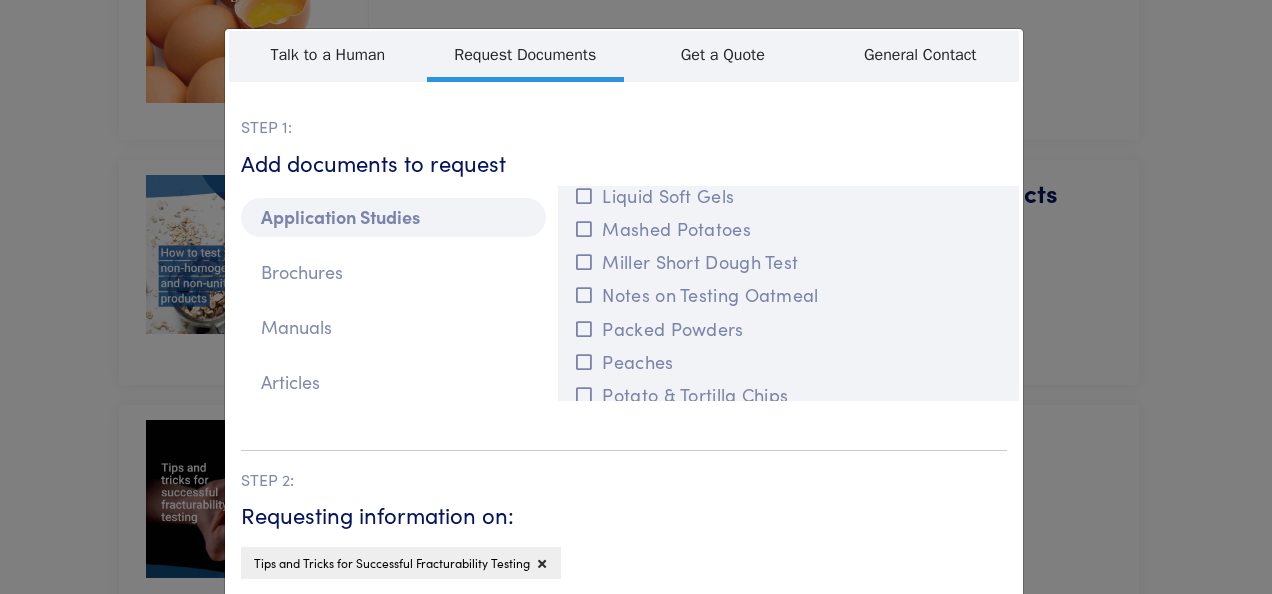 scroll, scrollTop: 1885, scrollLeft: 0, axis: vertical 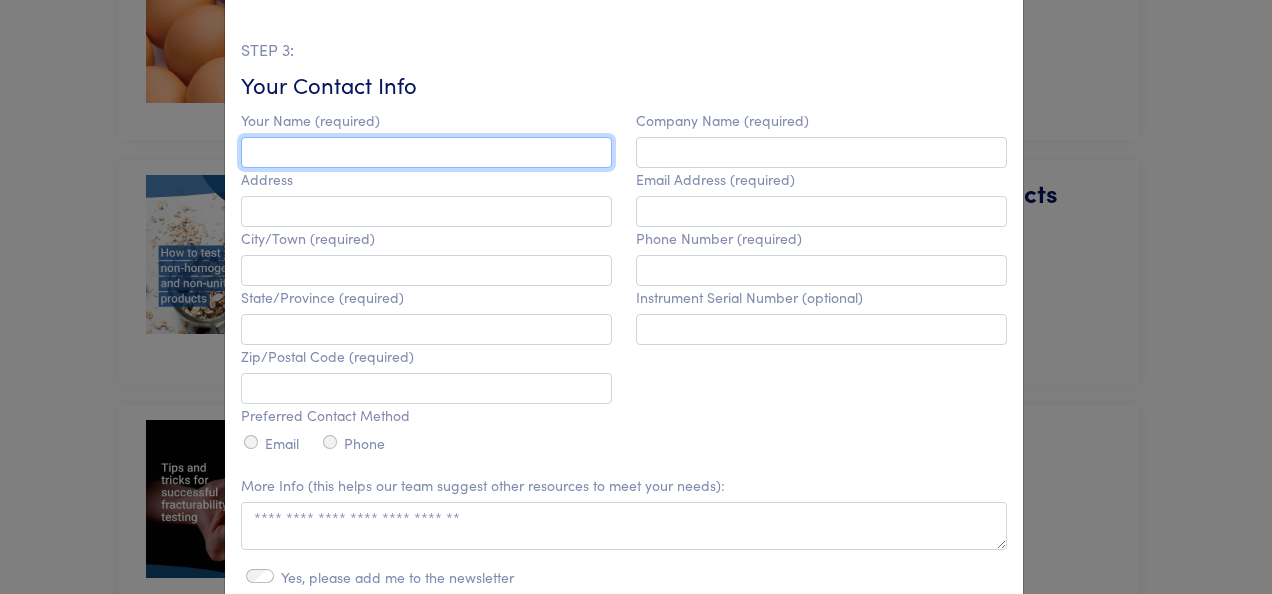 click at bounding box center (426, 152) 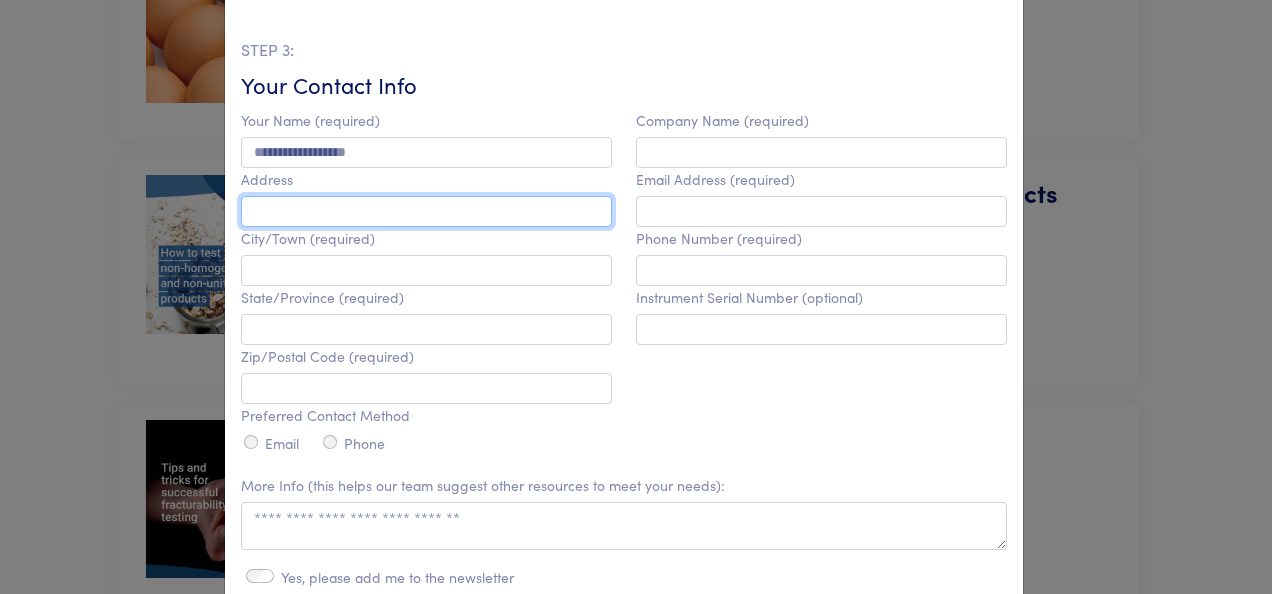 type on "**********" 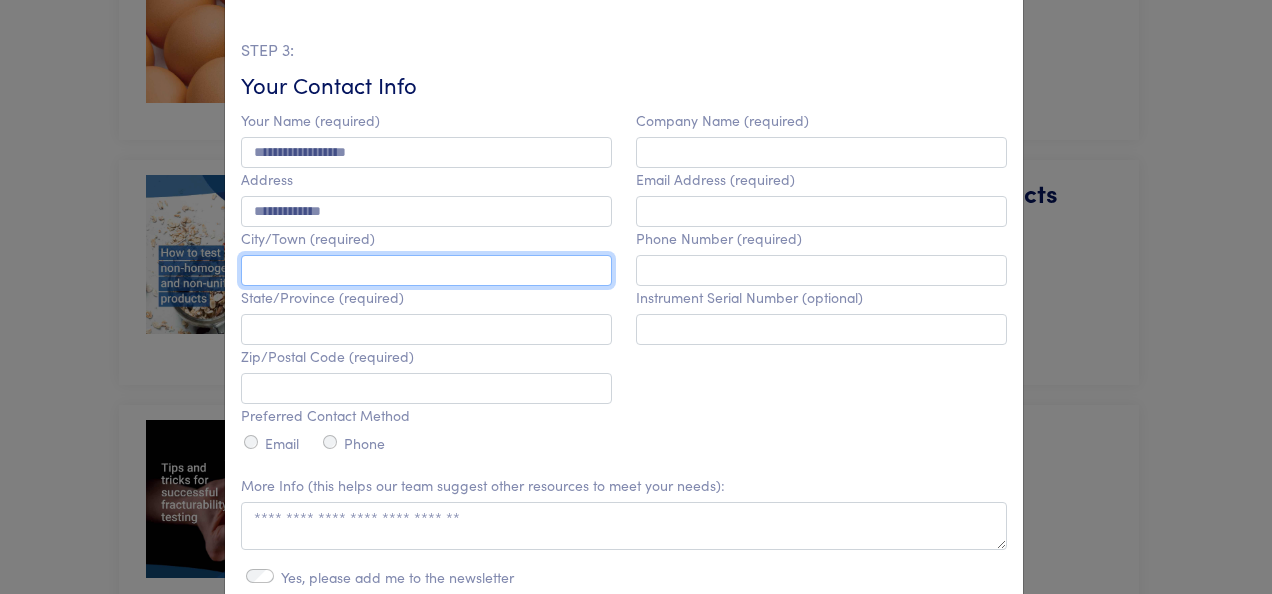 type on "*****" 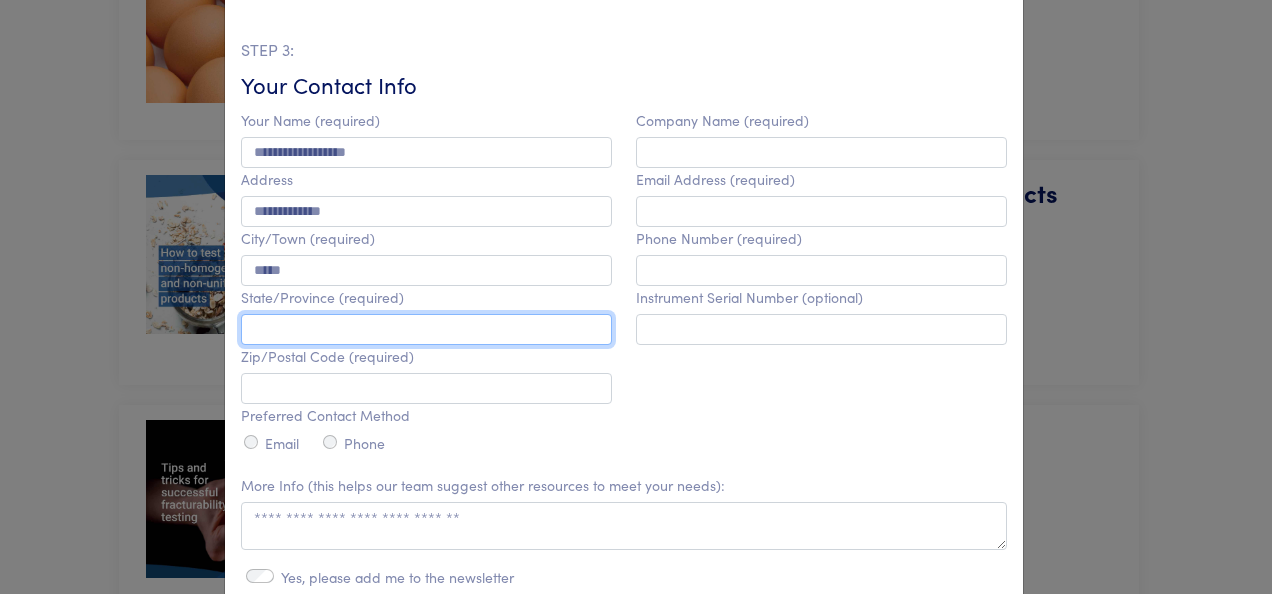 type on "**" 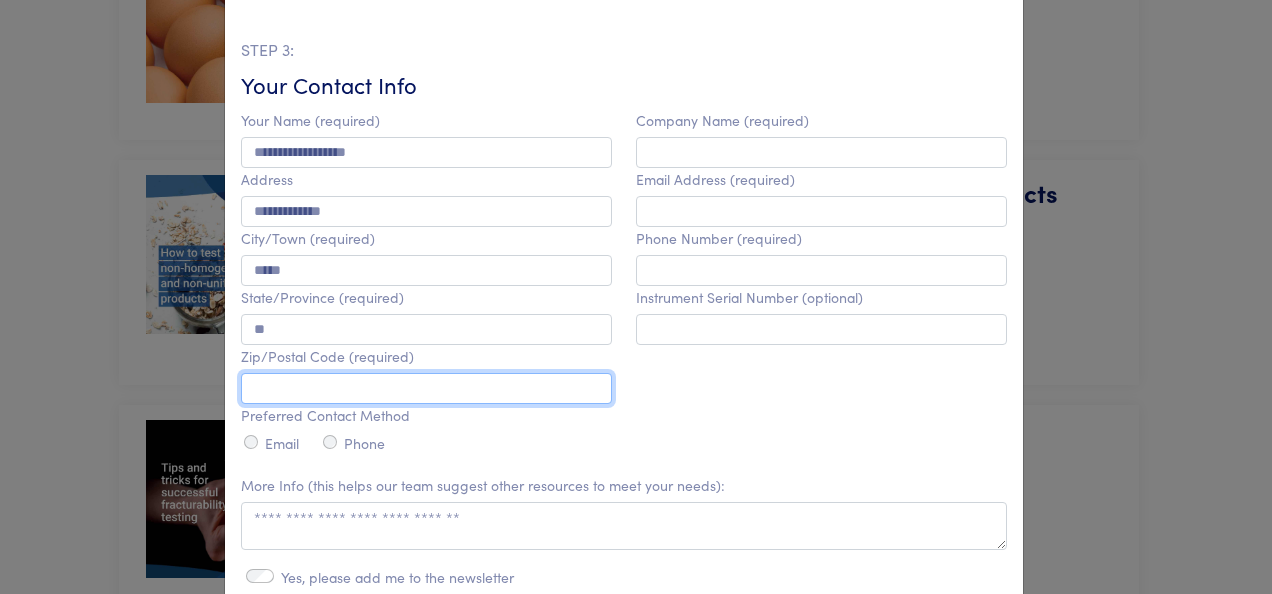 type on "*****" 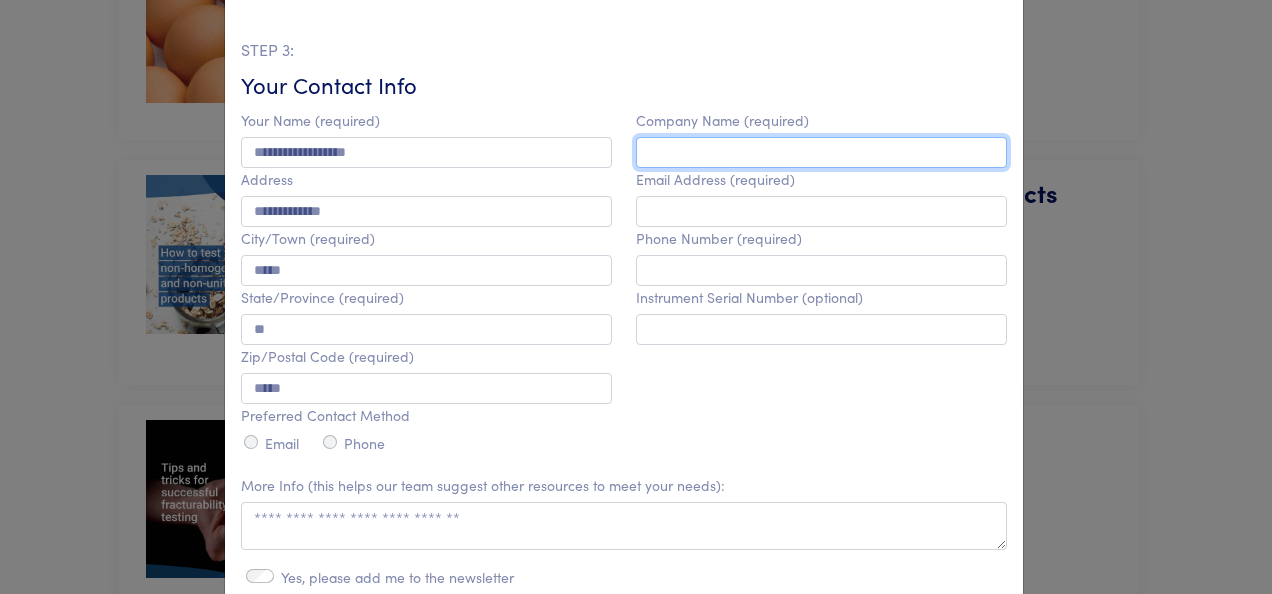 type on "**********" 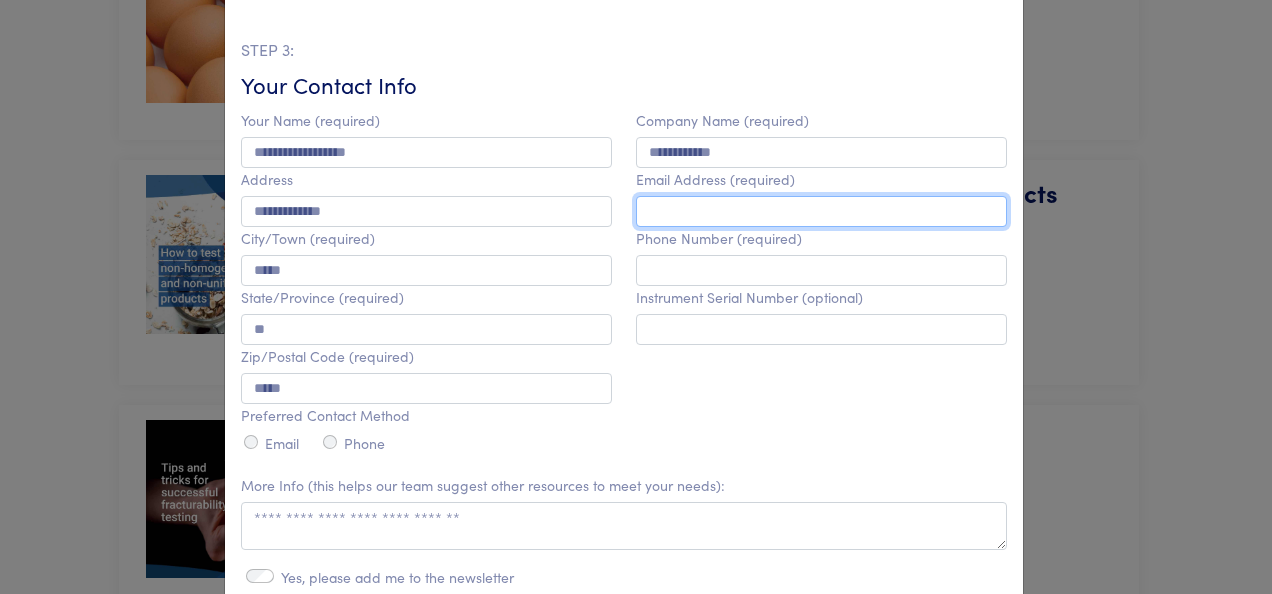 type on "**********" 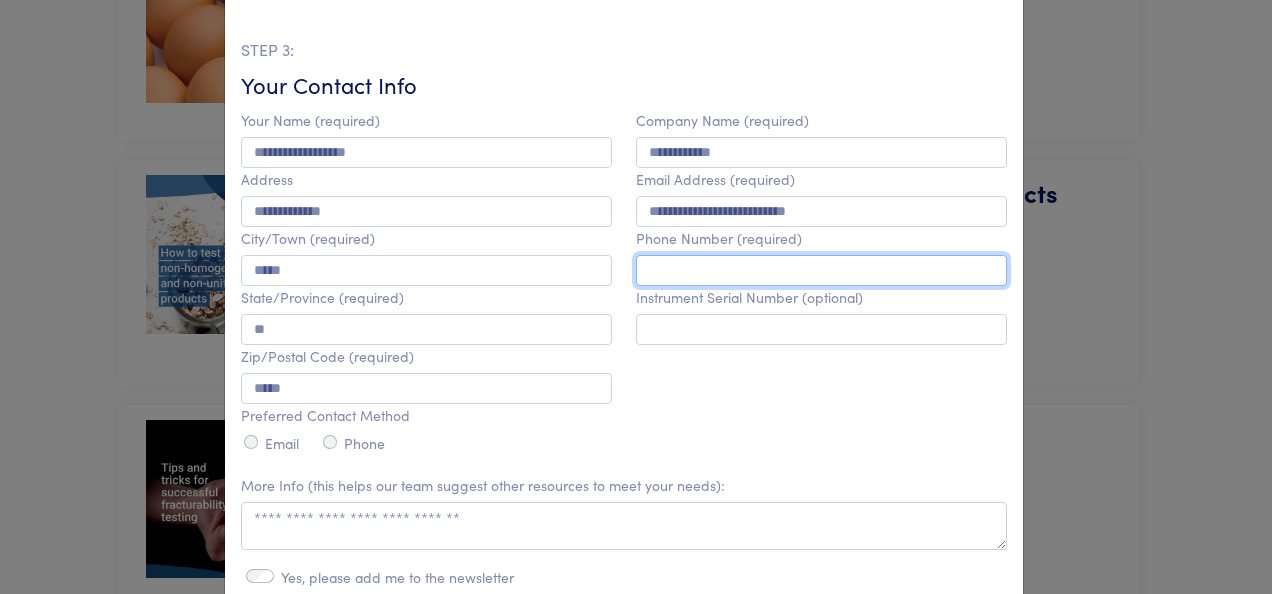type on "**********" 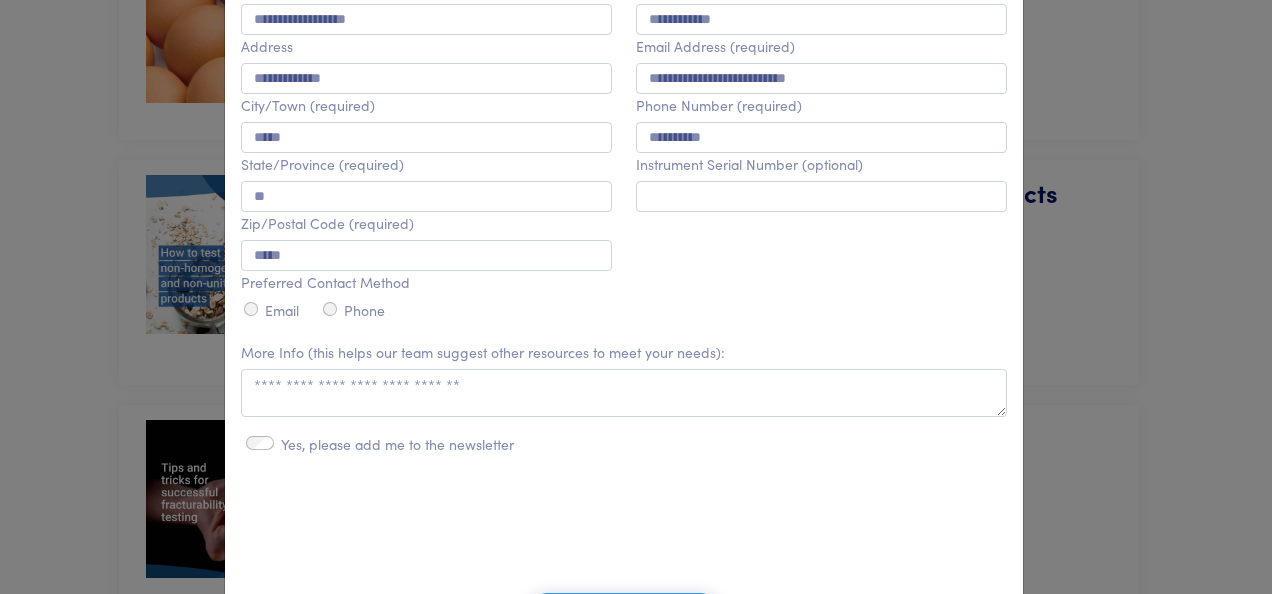 scroll, scrollTop: 827, scrollLeft: 0, axis: vertical 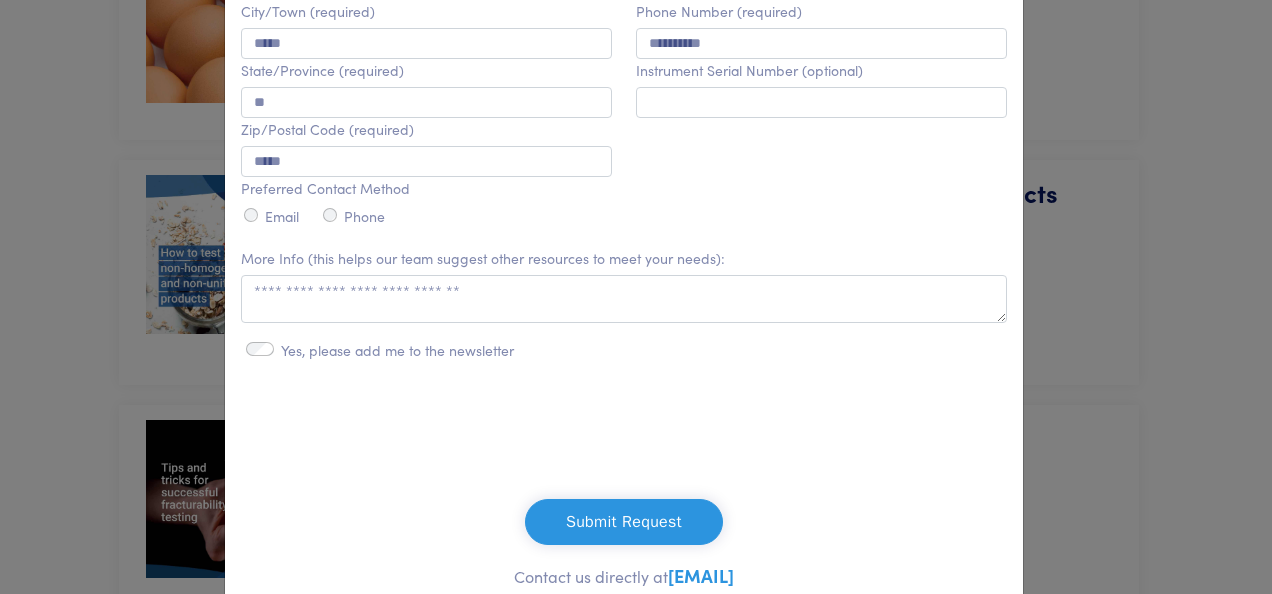 click on "Submit Request" at bounding box center (624, 522) 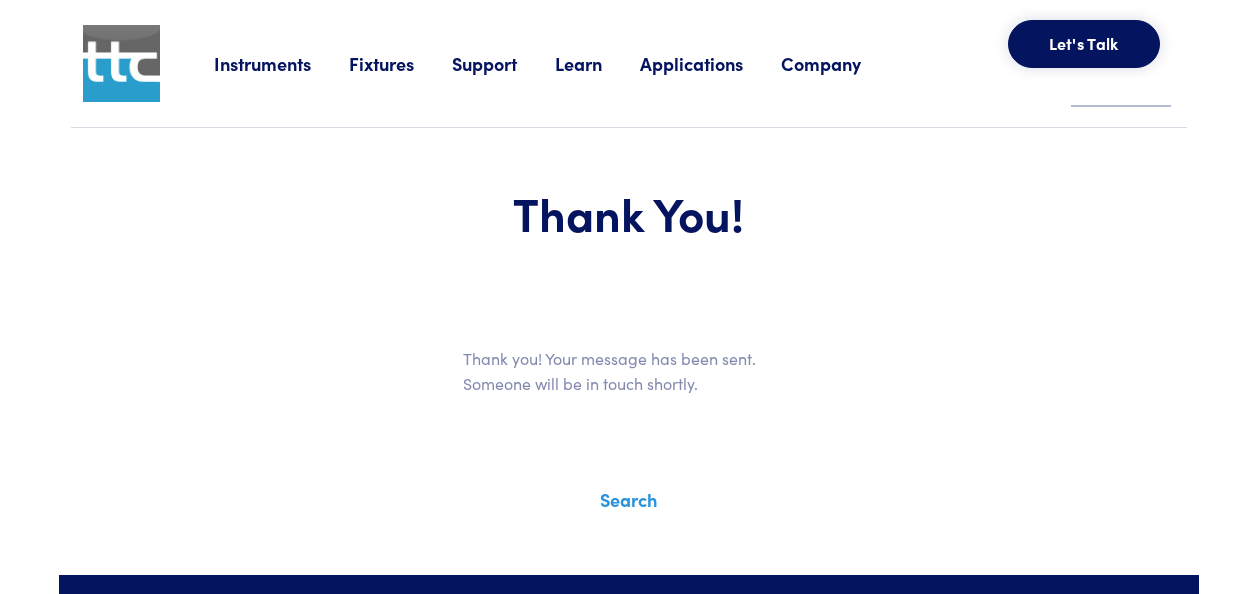 scroll, scrollTop: 0, scrollLeft: 0, axis: both 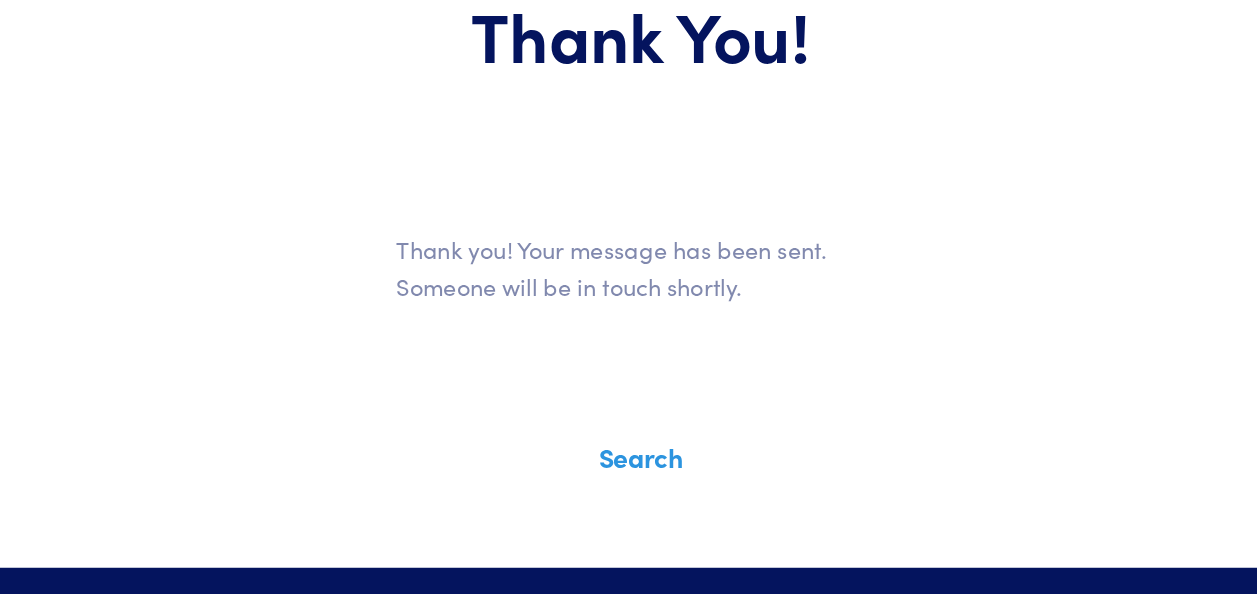 click on "Search" at bounding box center (628, 499) 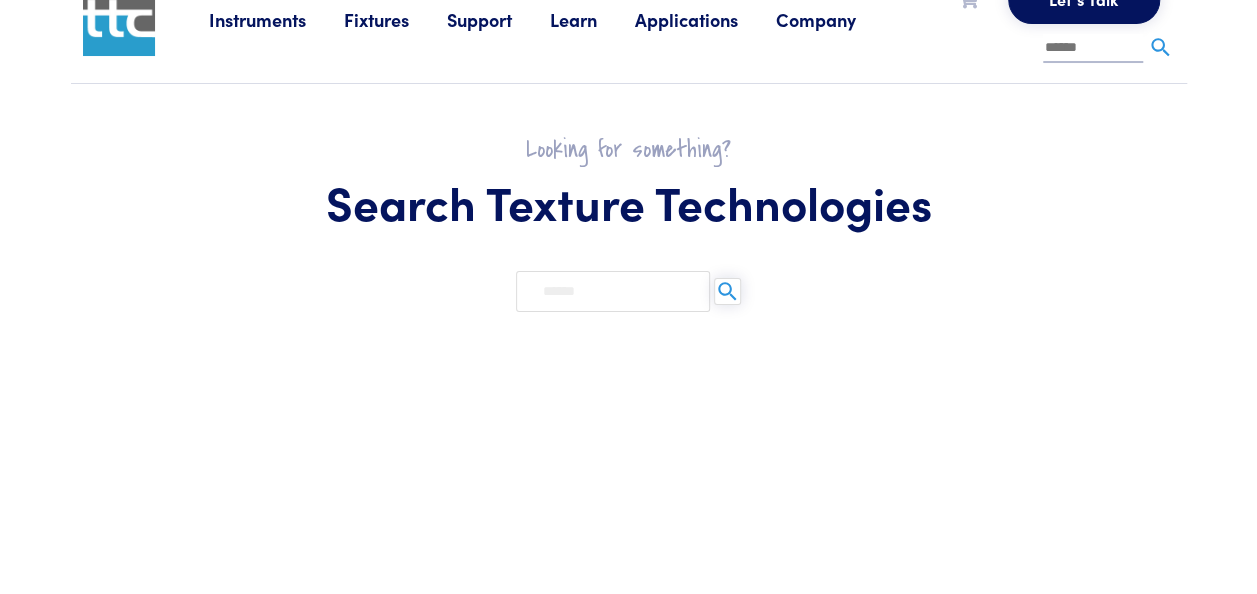 scroll, scrollTop: 60, scrollLeft: 0, axis: vertical 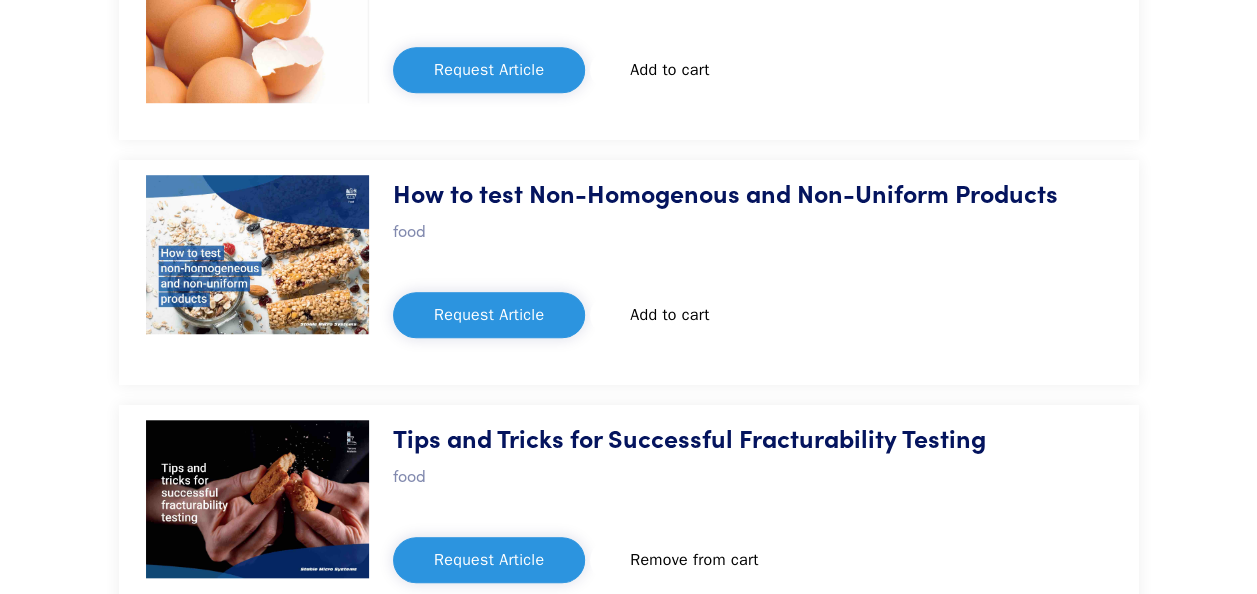 click on "Instruments
Texture Analyzers
Measure any physical product characteristic.
TA.XTPlus Connect
TA.XTPlus 100 Connect
TA.XTExpress Connect
TA.HDPlus Connect
Compare Instruments
Software
Dimensional Analyzers
Measure volume, density, and dimensional profiles of solids.
Volscan Profiler
Ceramscan
Software
Fixtures
Extras" at bounding box center (628, -716) 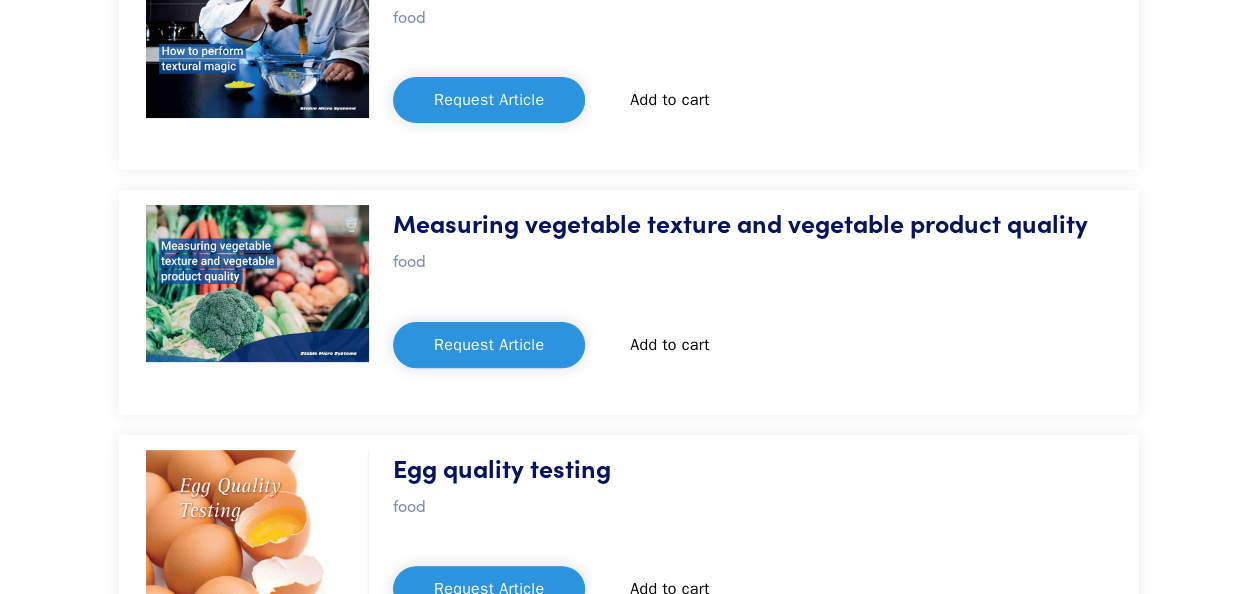 scroll, scrollTop: 7142, scrollLeft: 0, axis: vertical 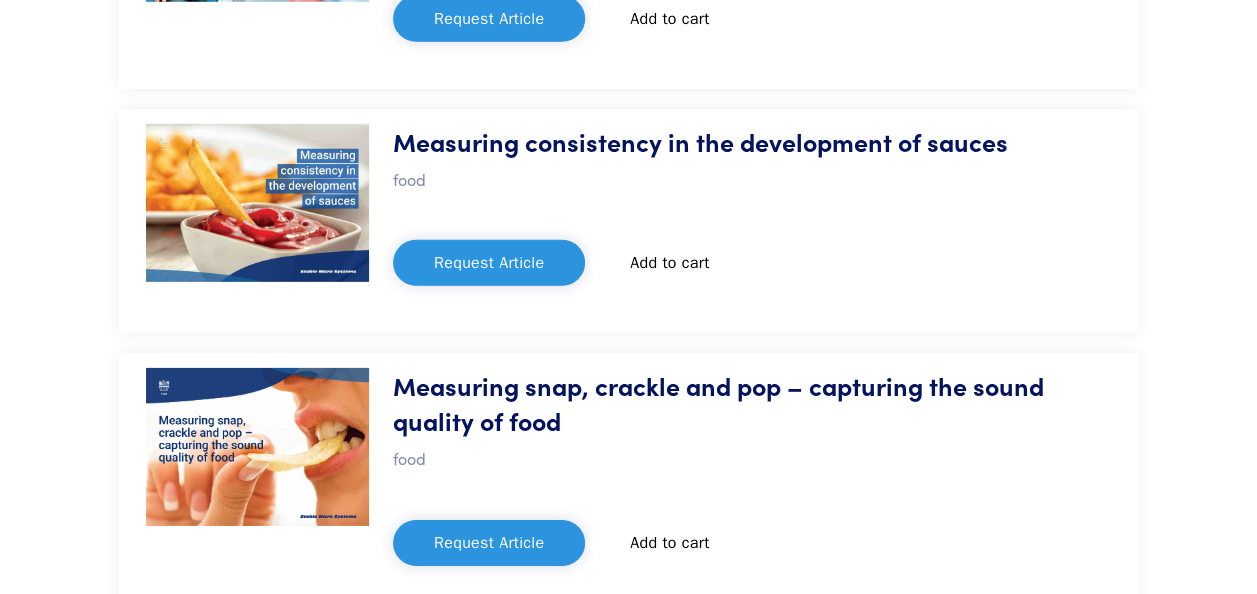 click on "Request Article" at bounding box center (489, 543) 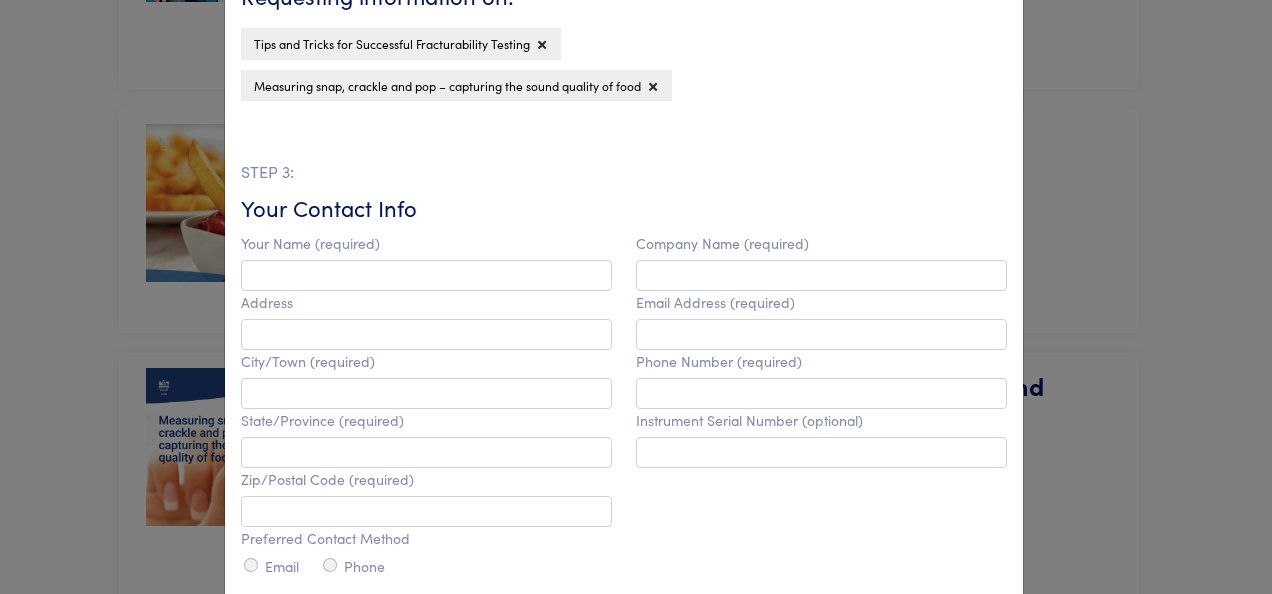 scroll, scrollTop: 931, scrollLeft: 0, axis: vertical 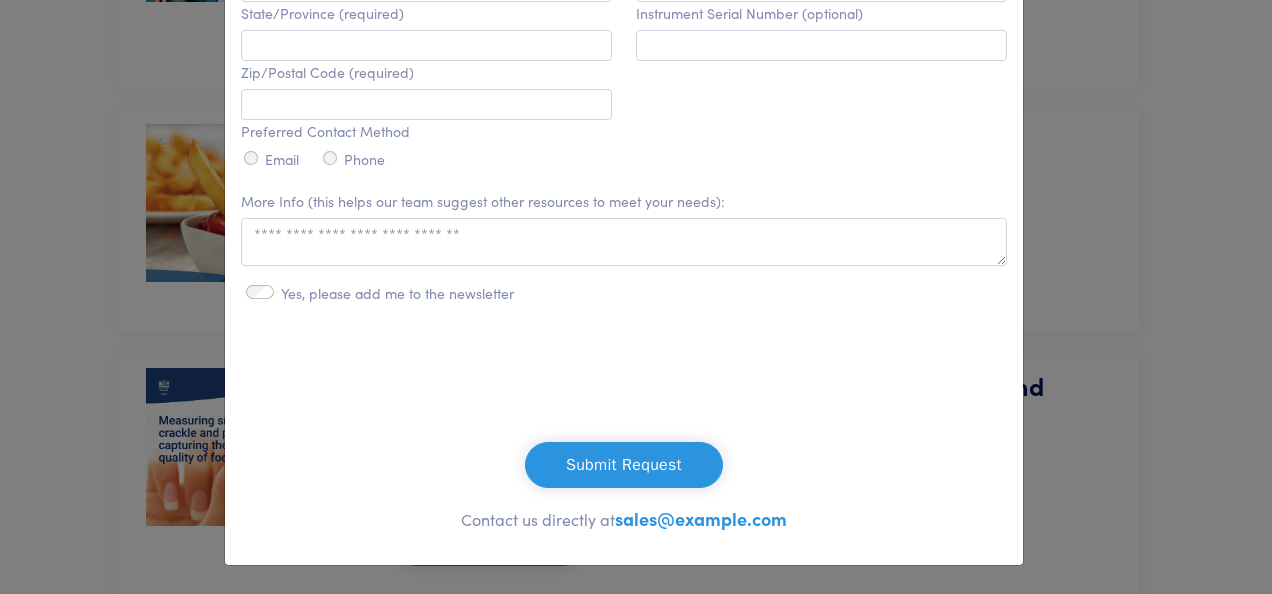 click on "Submit Request" at bounding box center (624, 465) 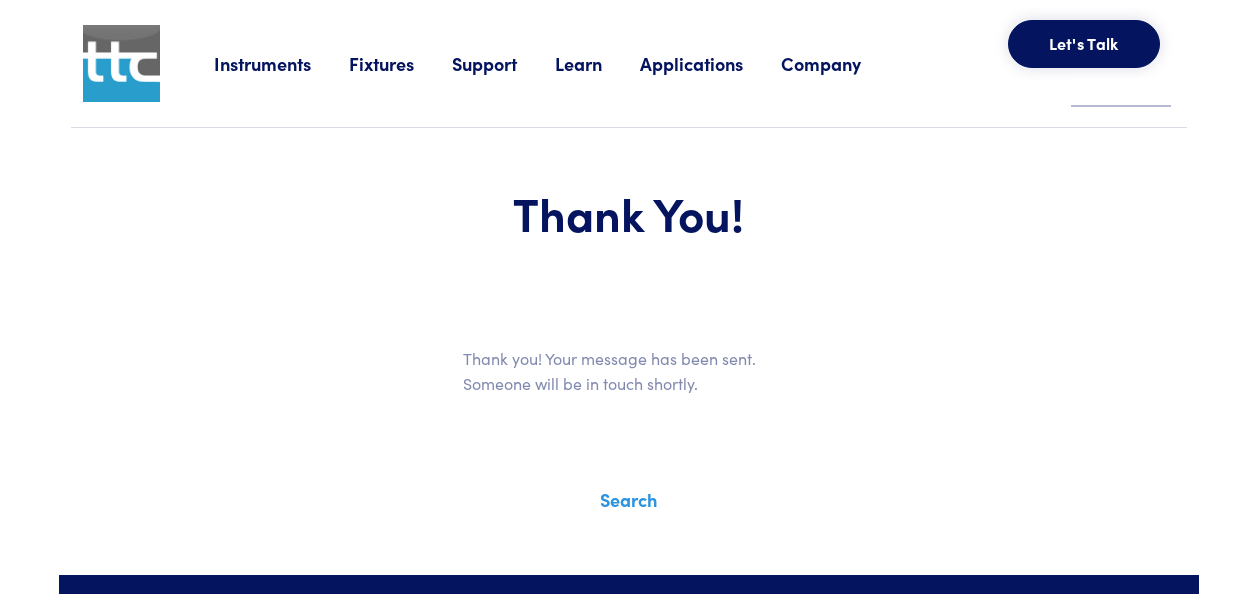 scroll, scrollTop: 0, scrollLeft: 0, axis: both 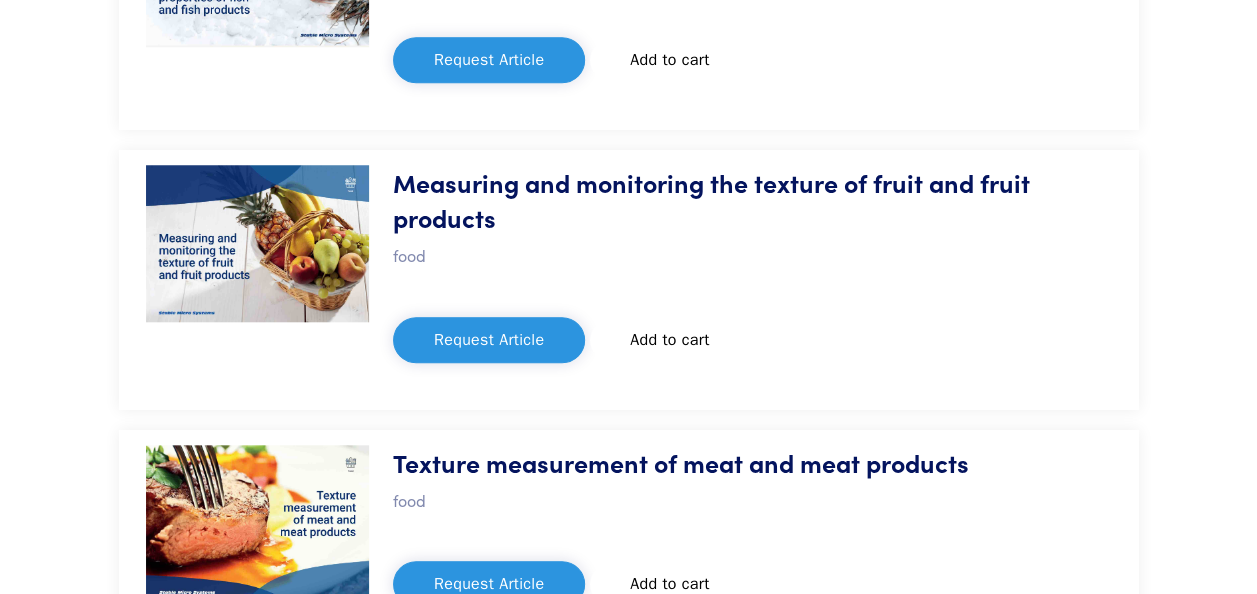 click on "Request Article" at bounding box center [489, 340] 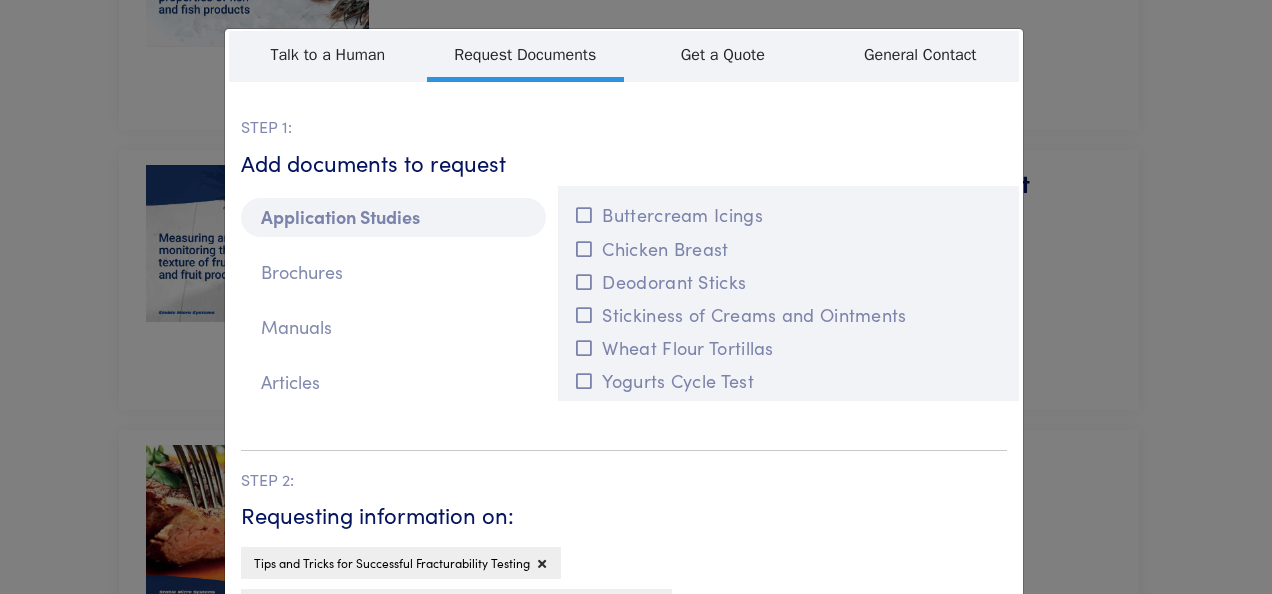 click on "**********" at bounding box center [636, 297] 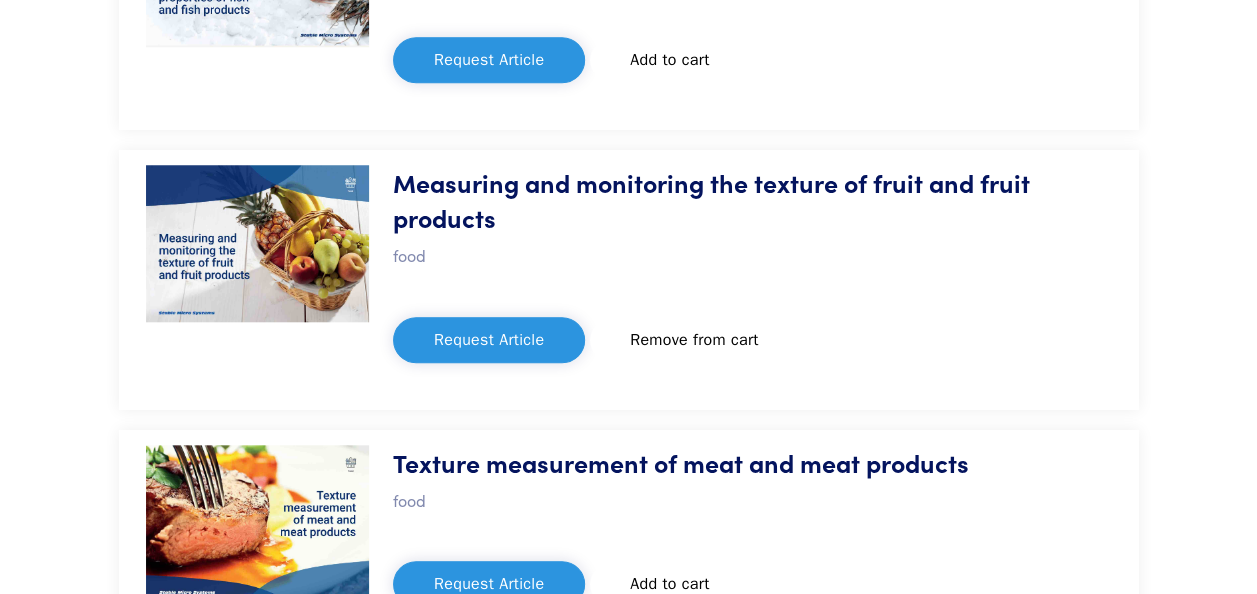 click on "Request Article" at bounding box center [489, 340] 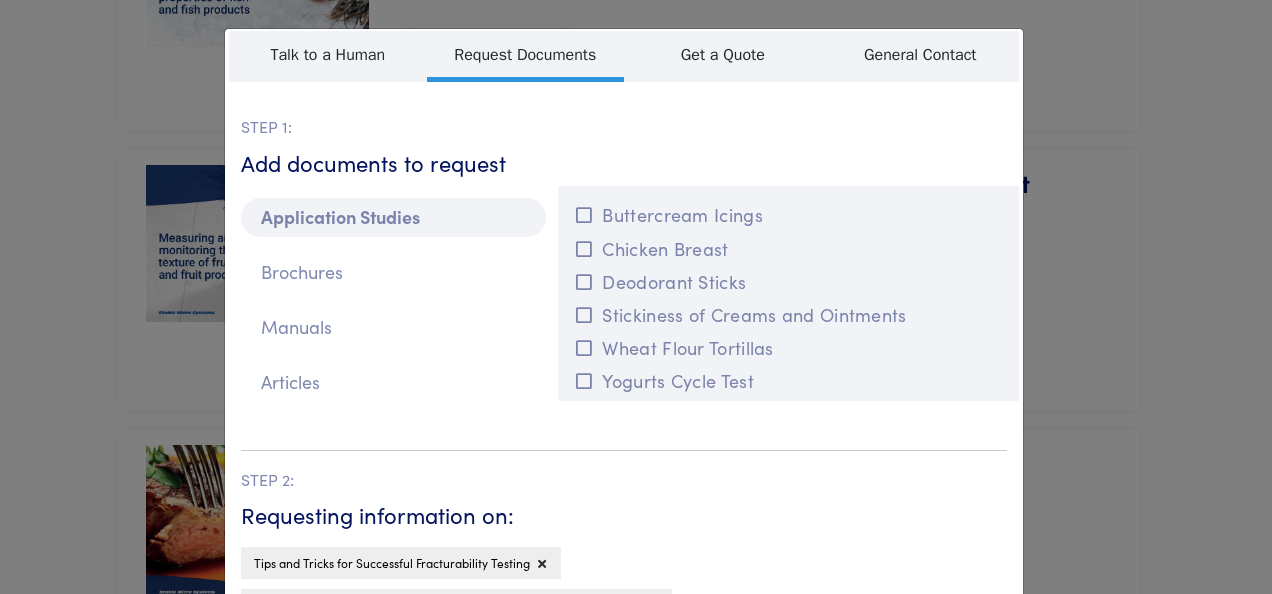 scroll, scrollTop: 519, scrollLeft: 0, axis: vertical 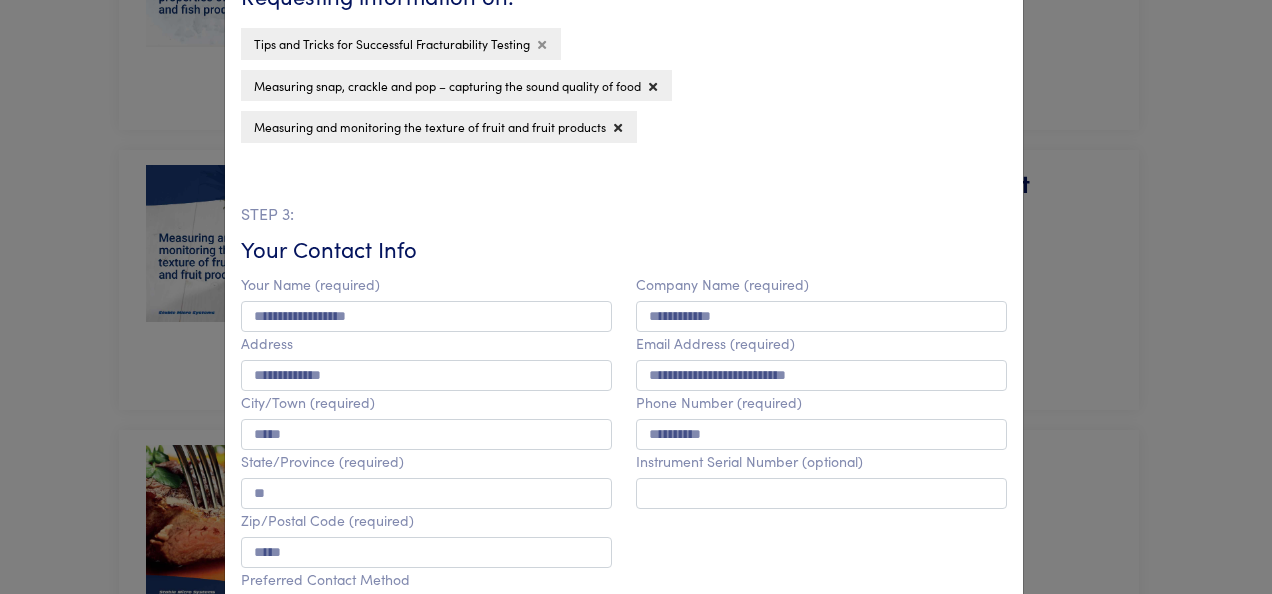 click at bounding box center (542, 45) 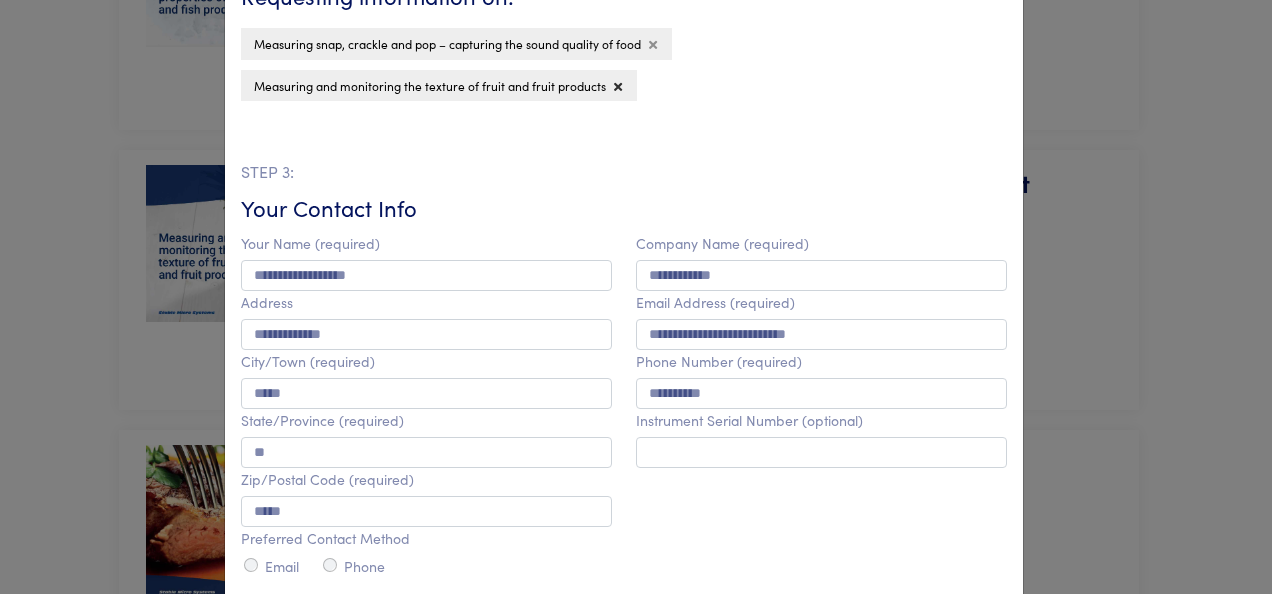 click at bounding box center (653, 45) 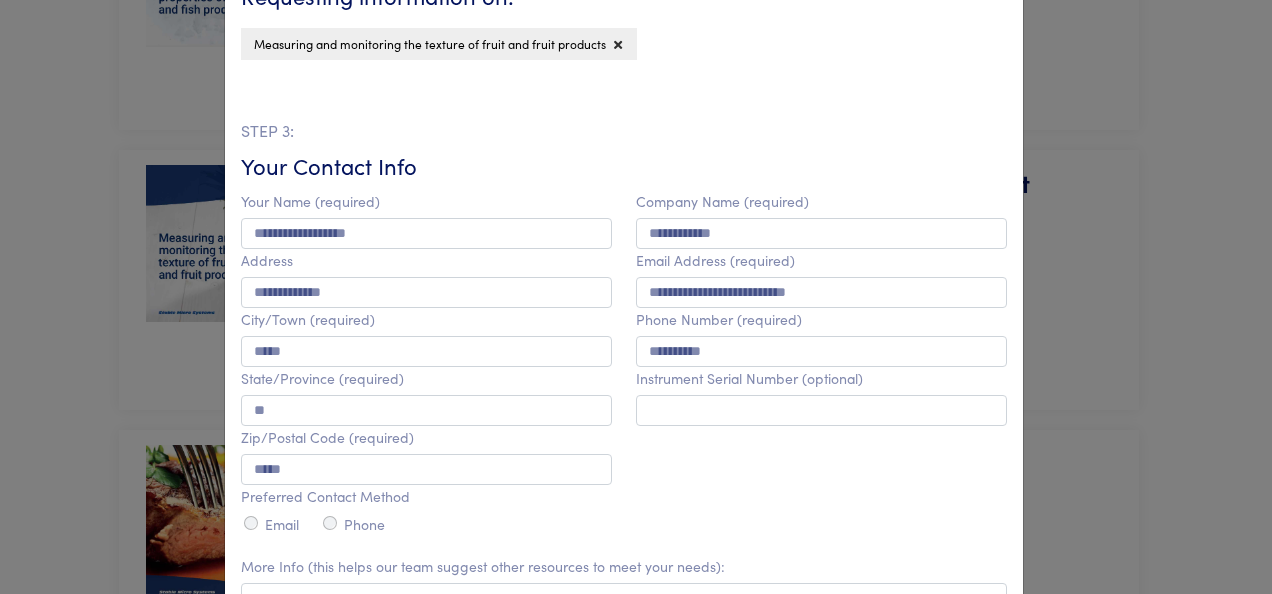 scroll, scrollTop: 890, scrollLeft: 0, axis: vertical 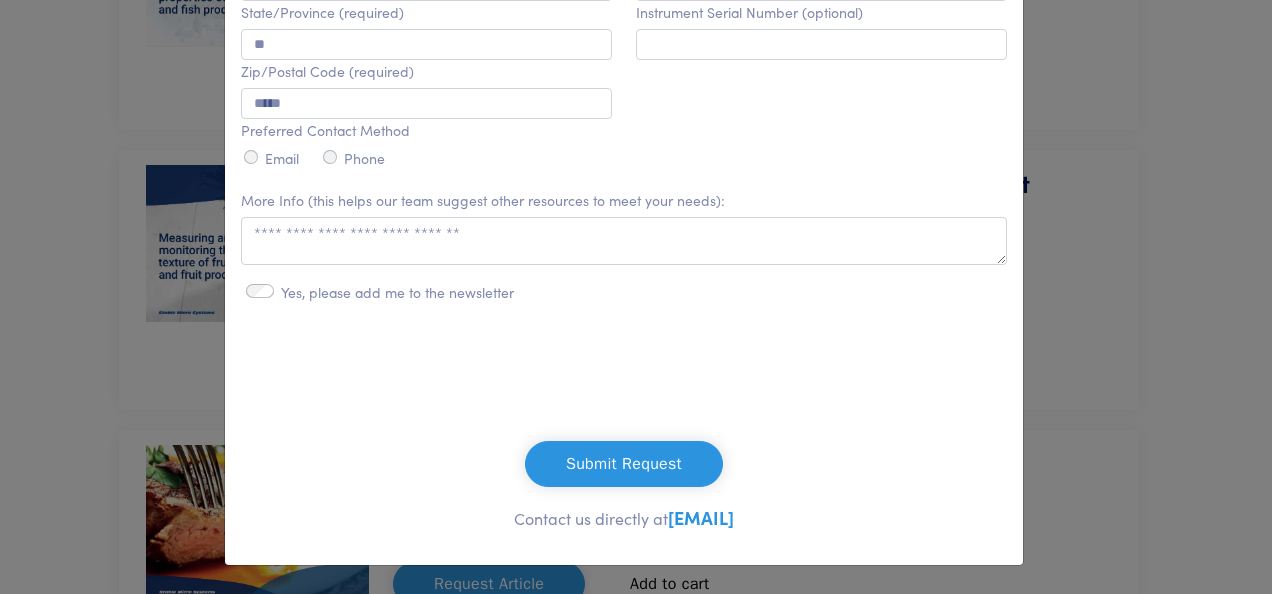 click on "Submit Request" at bounding box center [624, 464] 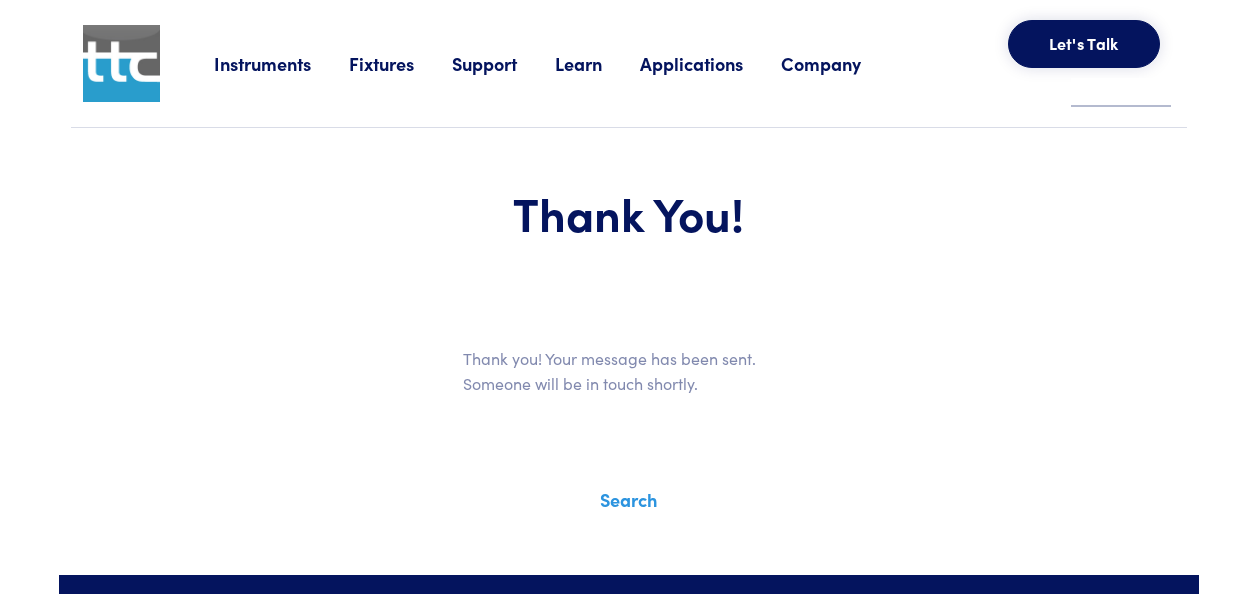 scroll, scrollTop: 0, scrollLeft: 0, axis: both 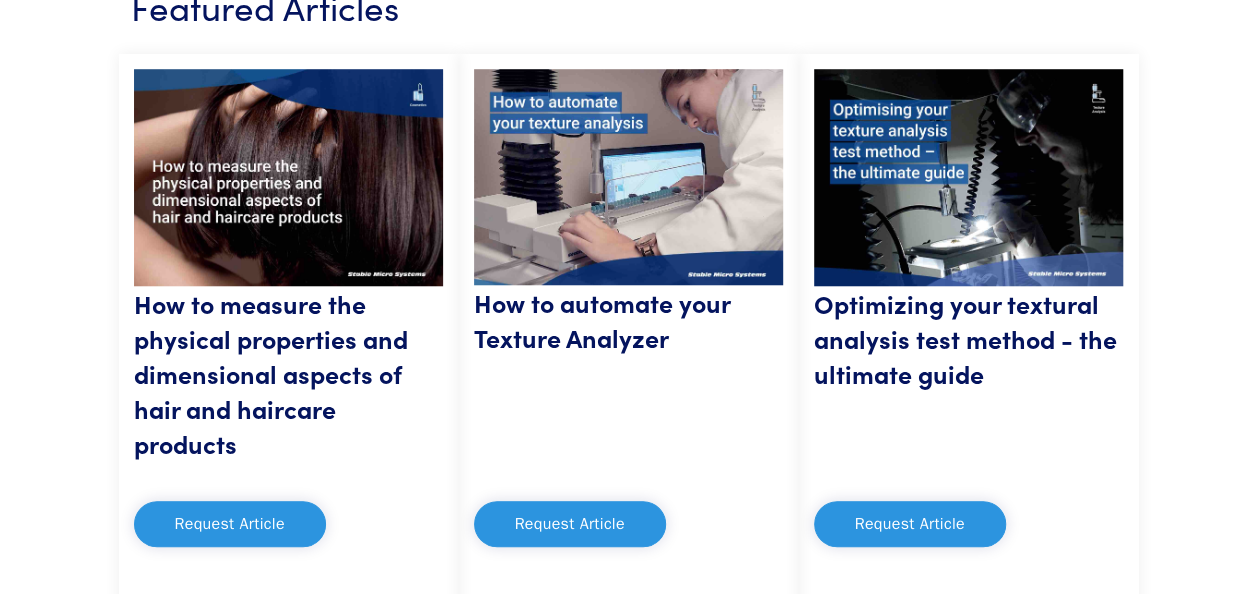 click on "Request Article" at bounding box center [570, 524] 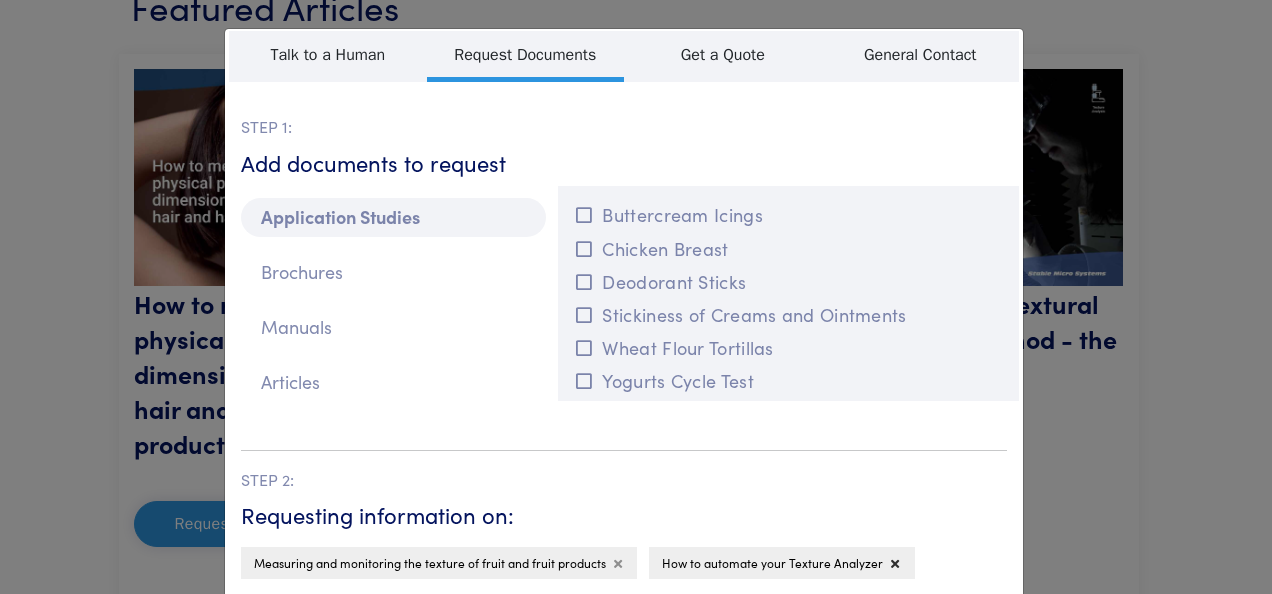 click at bounding box center (618, 564) 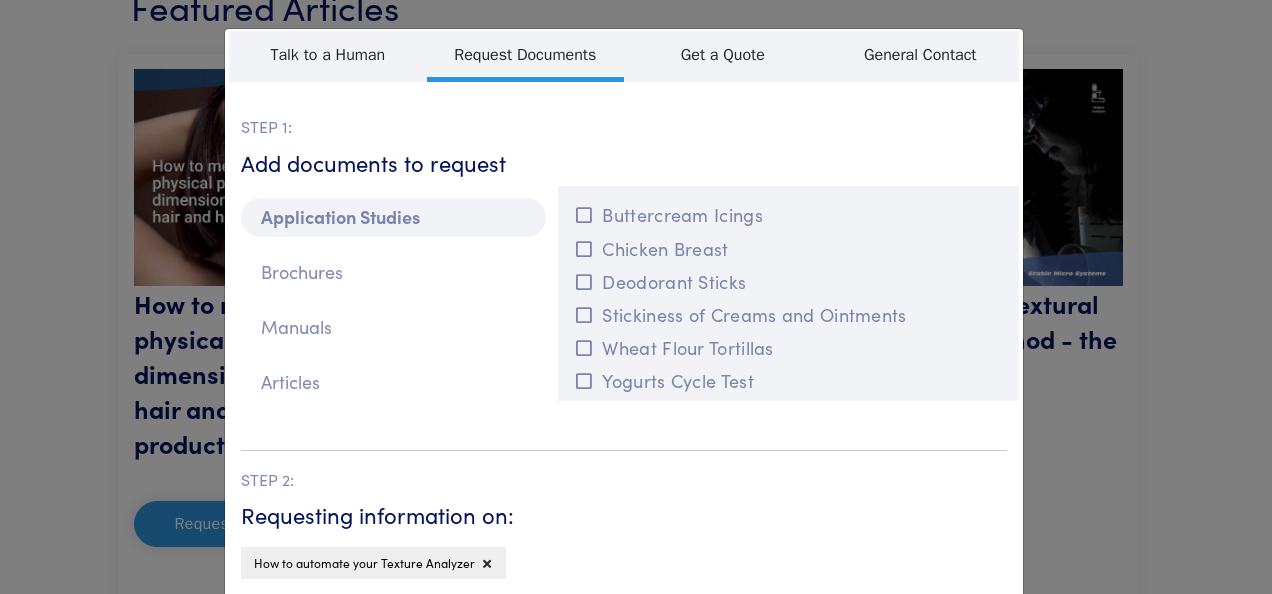 scroll, scrollTop: 519, scrollLeft: 0, axis: vertical 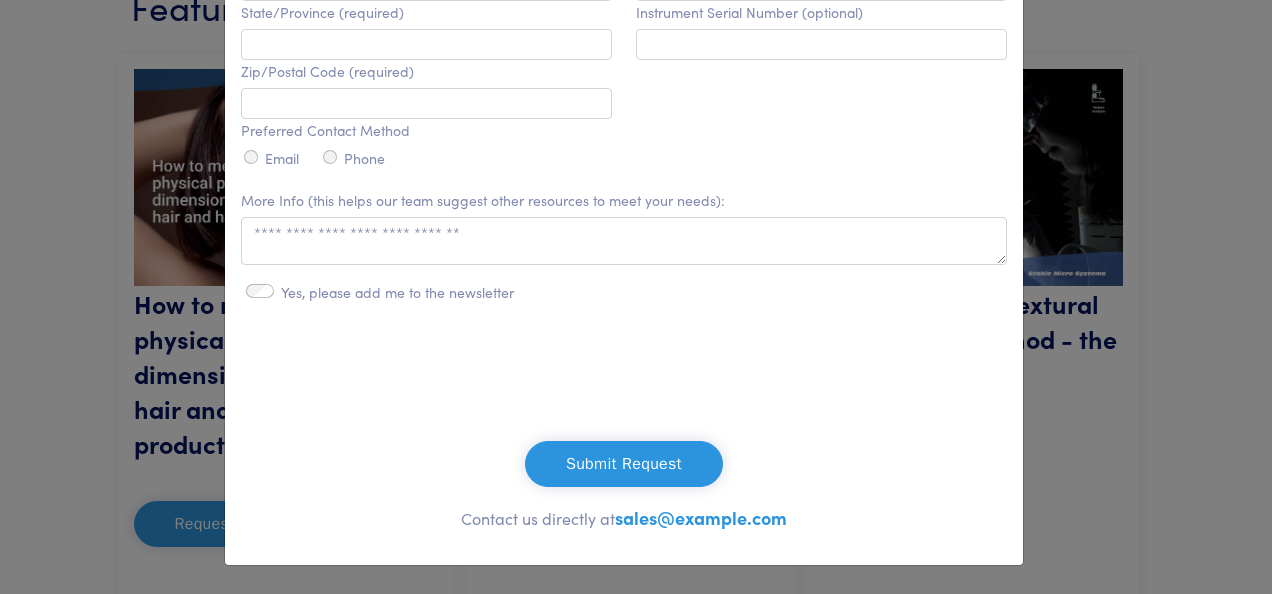 click on "Submit Request" at bounding box center (624, 464) 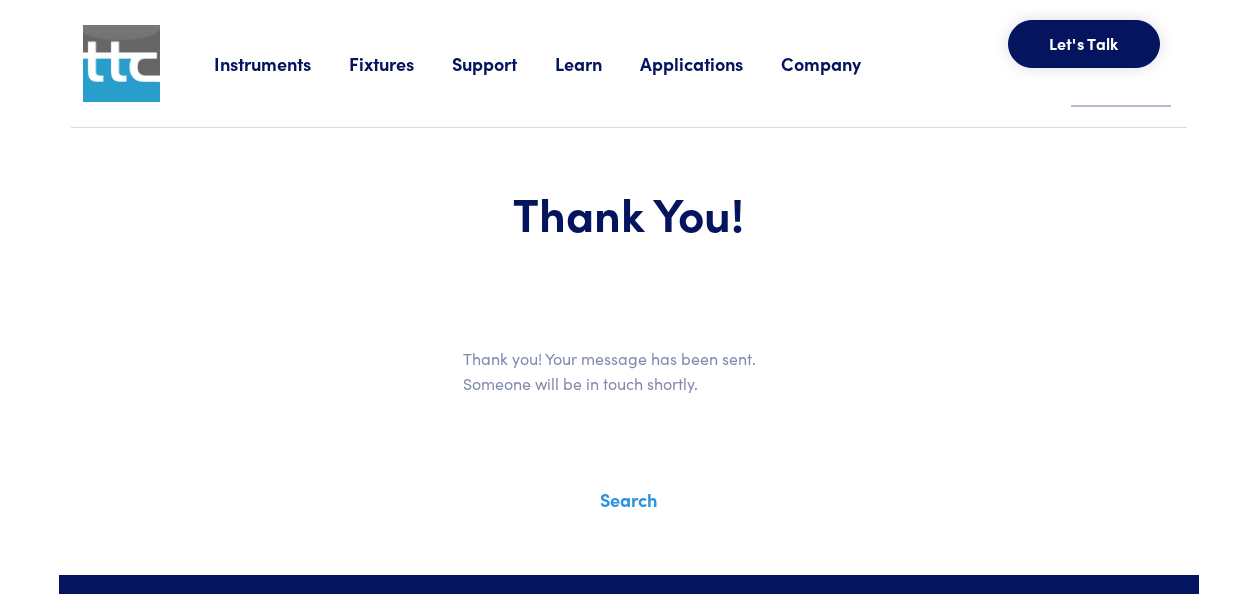 click on "Thank you! Your message has been sent. Someone will be in touch shortly." at bounding box center (629, 379) 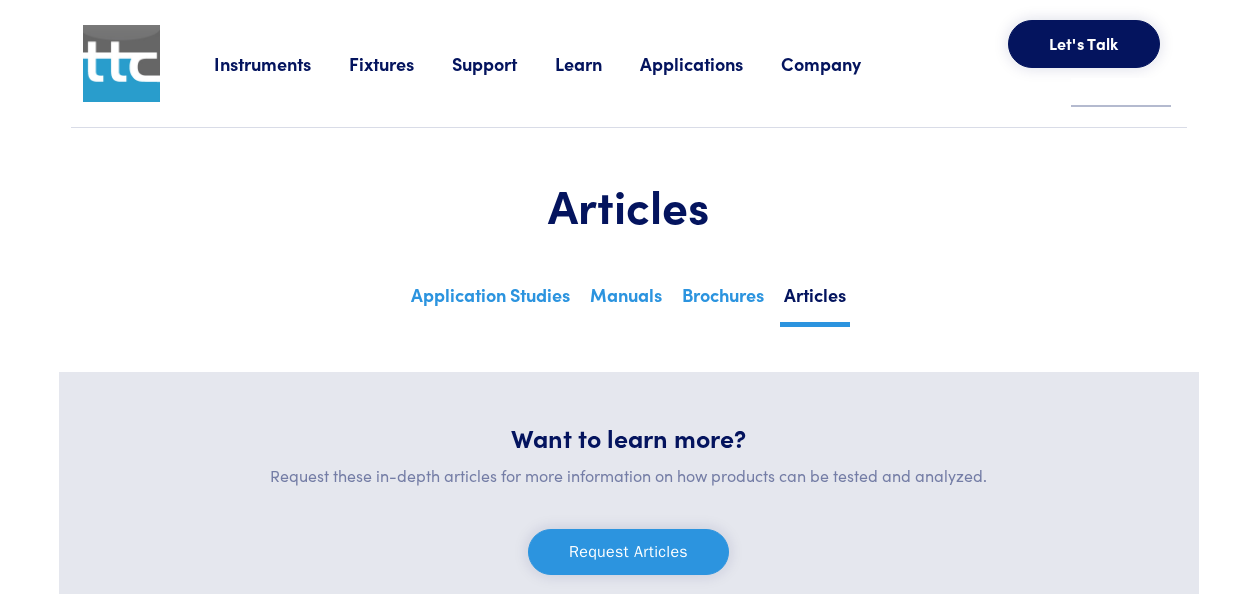 scroll, scrollTop: 761, scrollLeft: 0, axis: vertical 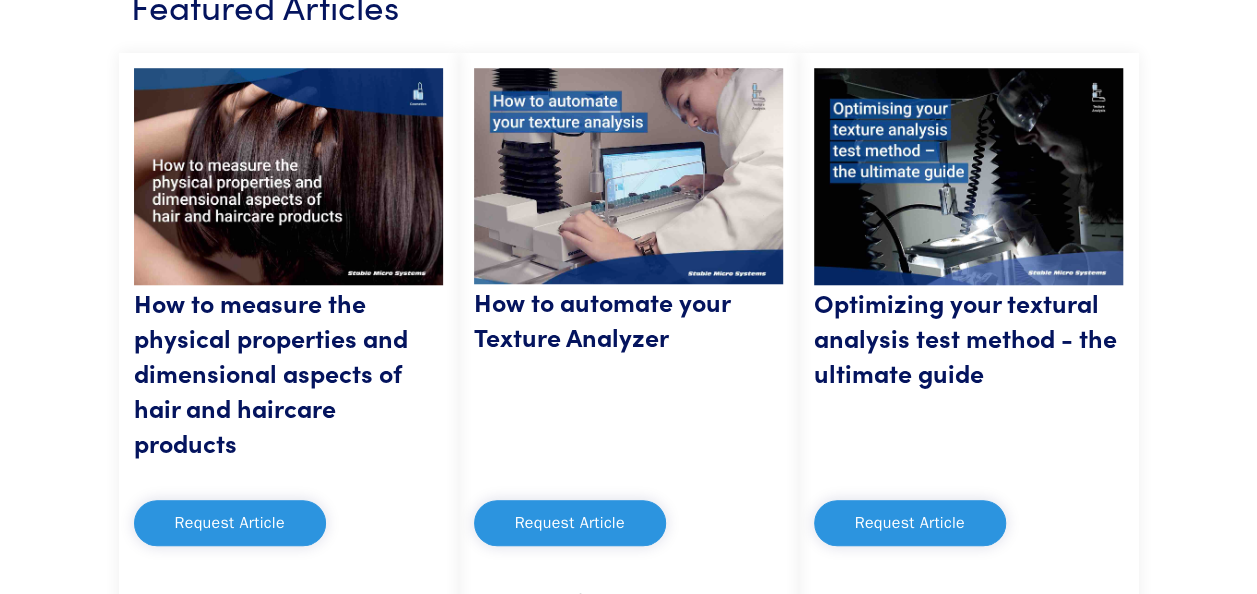 click on "Request Article" at bounding box center (910, 523) 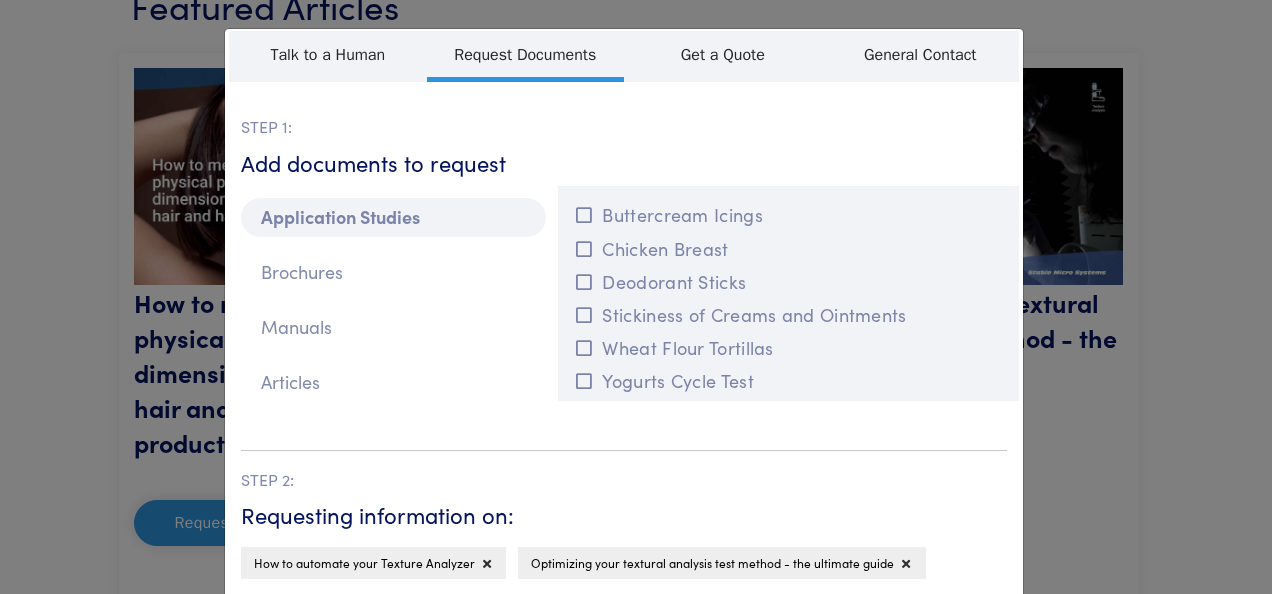 scroll, scrollTop: 519, scrollLeft: 0, axis: vertical 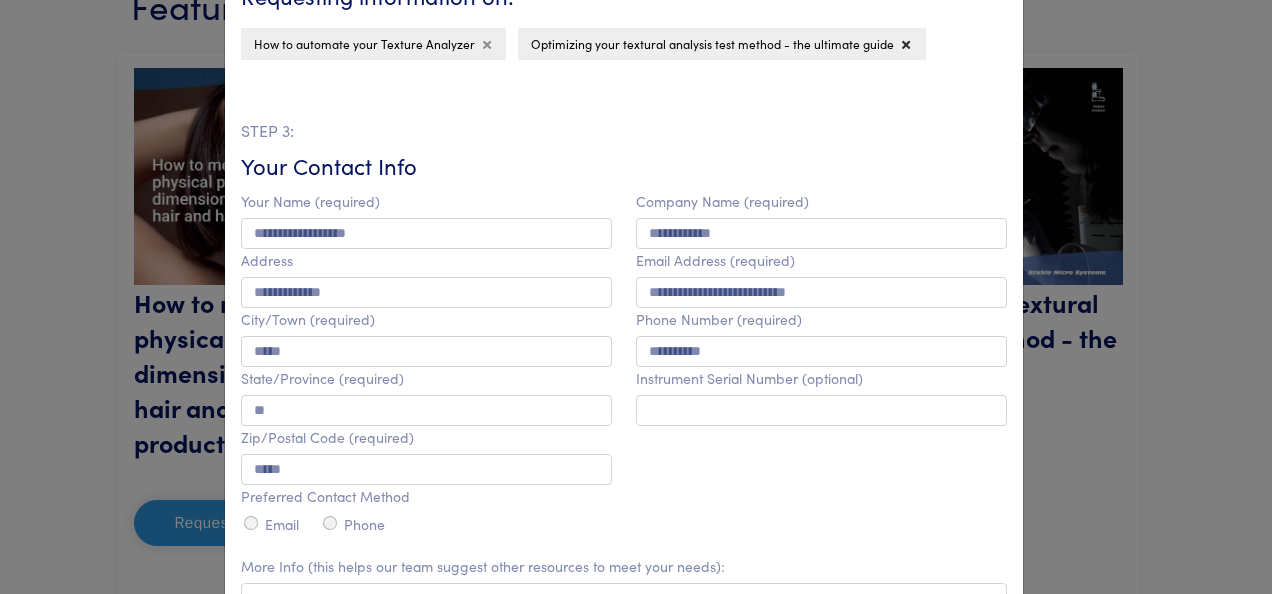 click at bounding box center [487, 45] 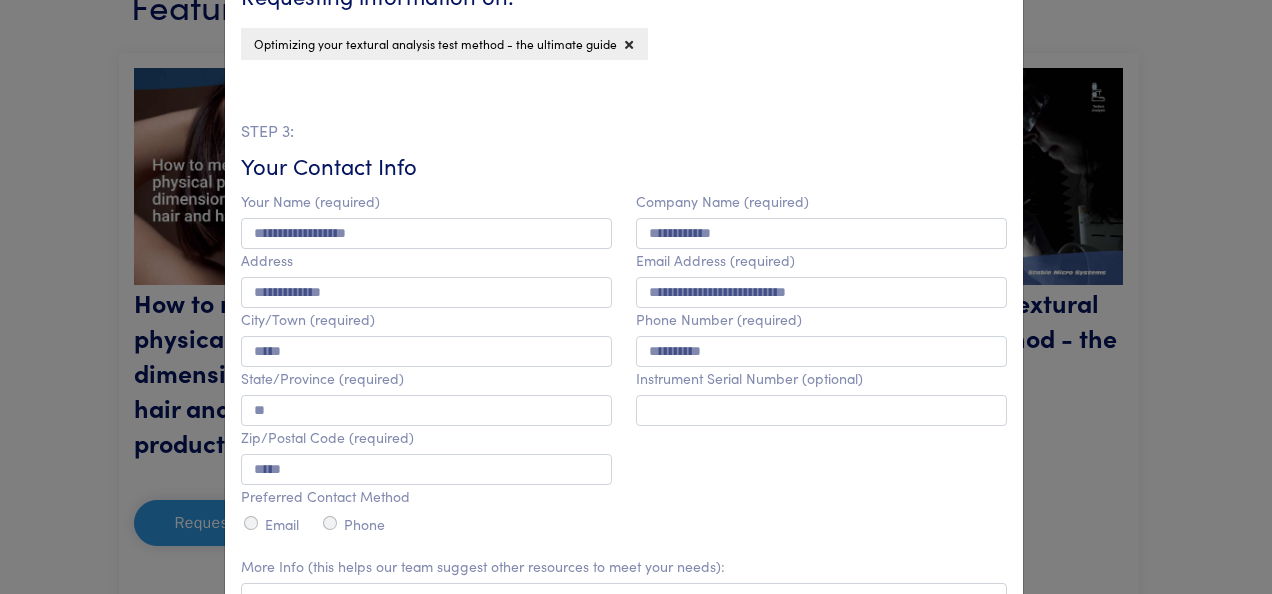 scroll, scrollTop: 890, scrollLeft: 0, axis: vertical 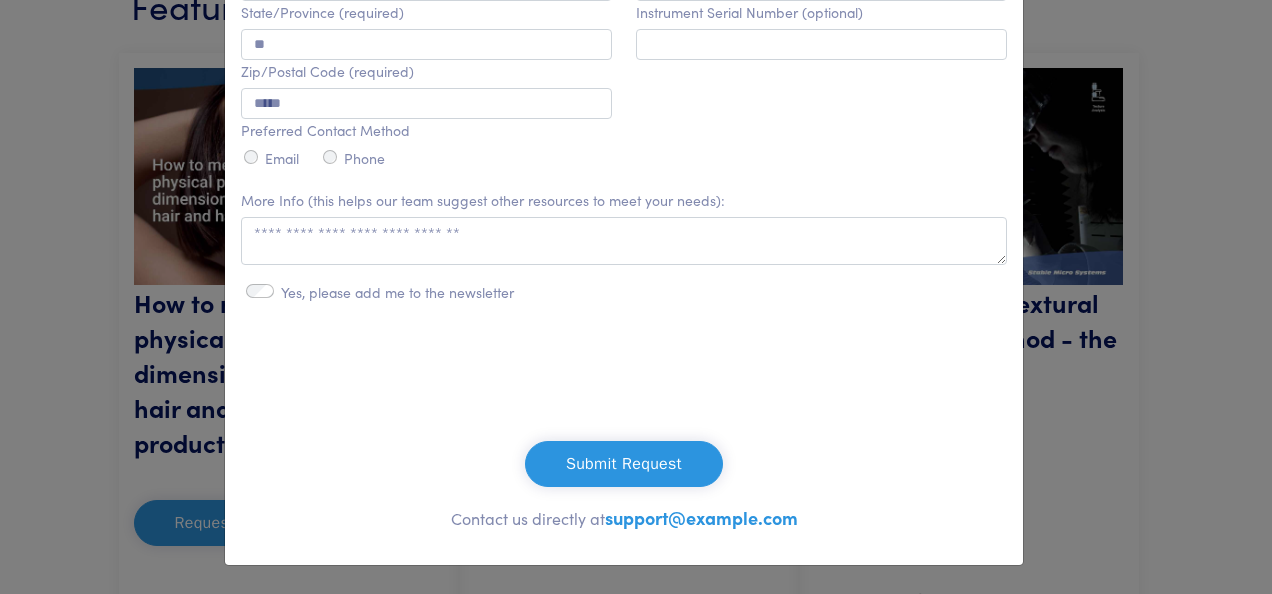 click on "Submit Request" at bounding box center (624, 464) 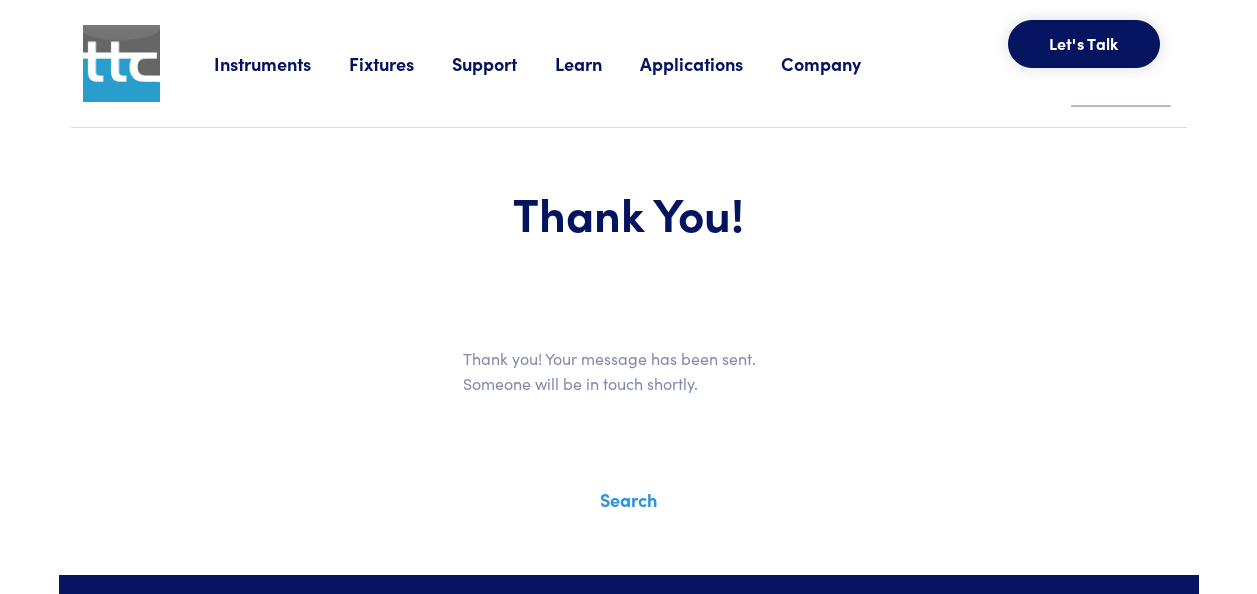 scroll, scrollTop: 0, scrollLeft: 0, axis: both 